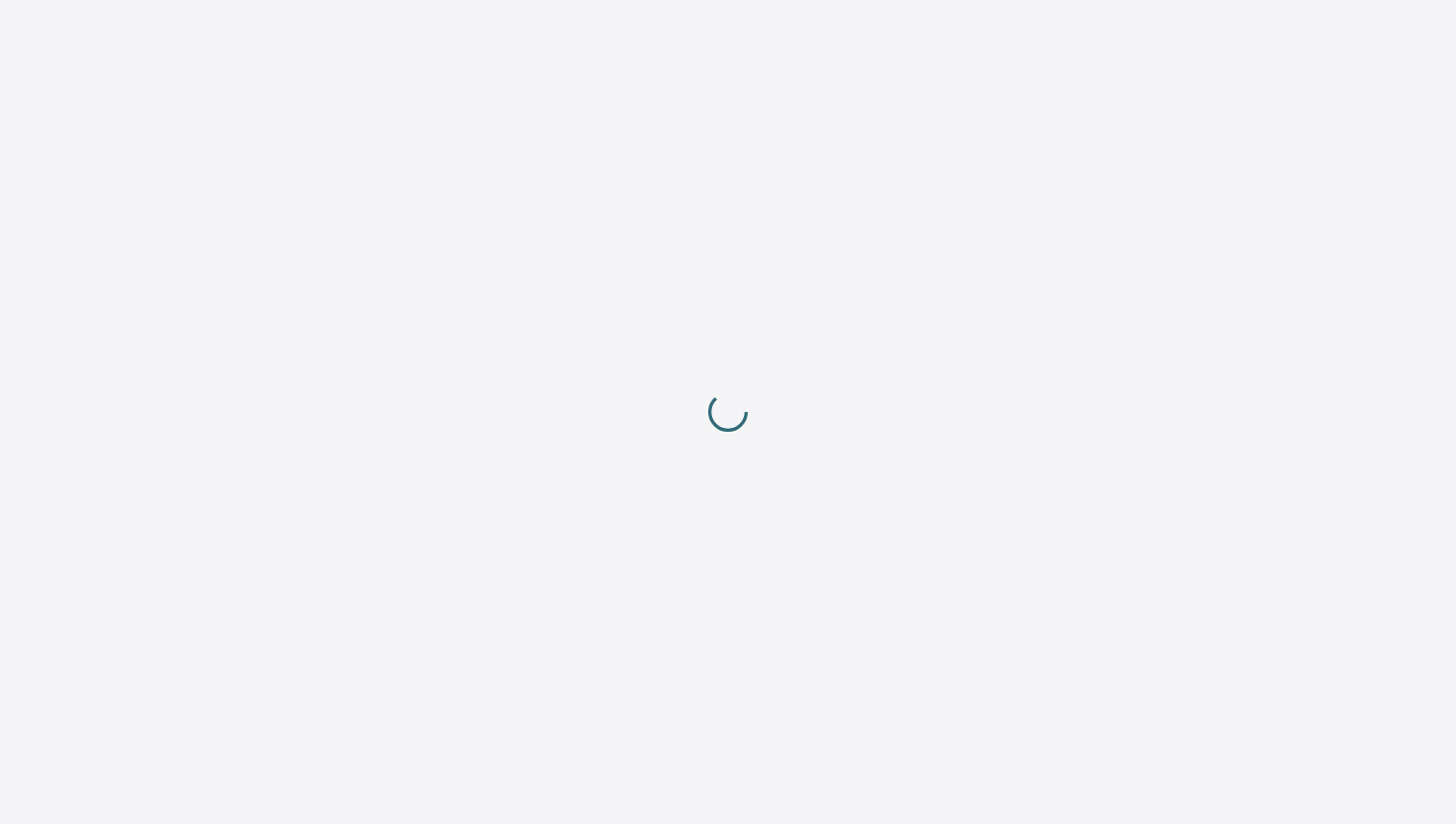 scroll, scrollTop: 0, scrollLeft: 0, axis: both 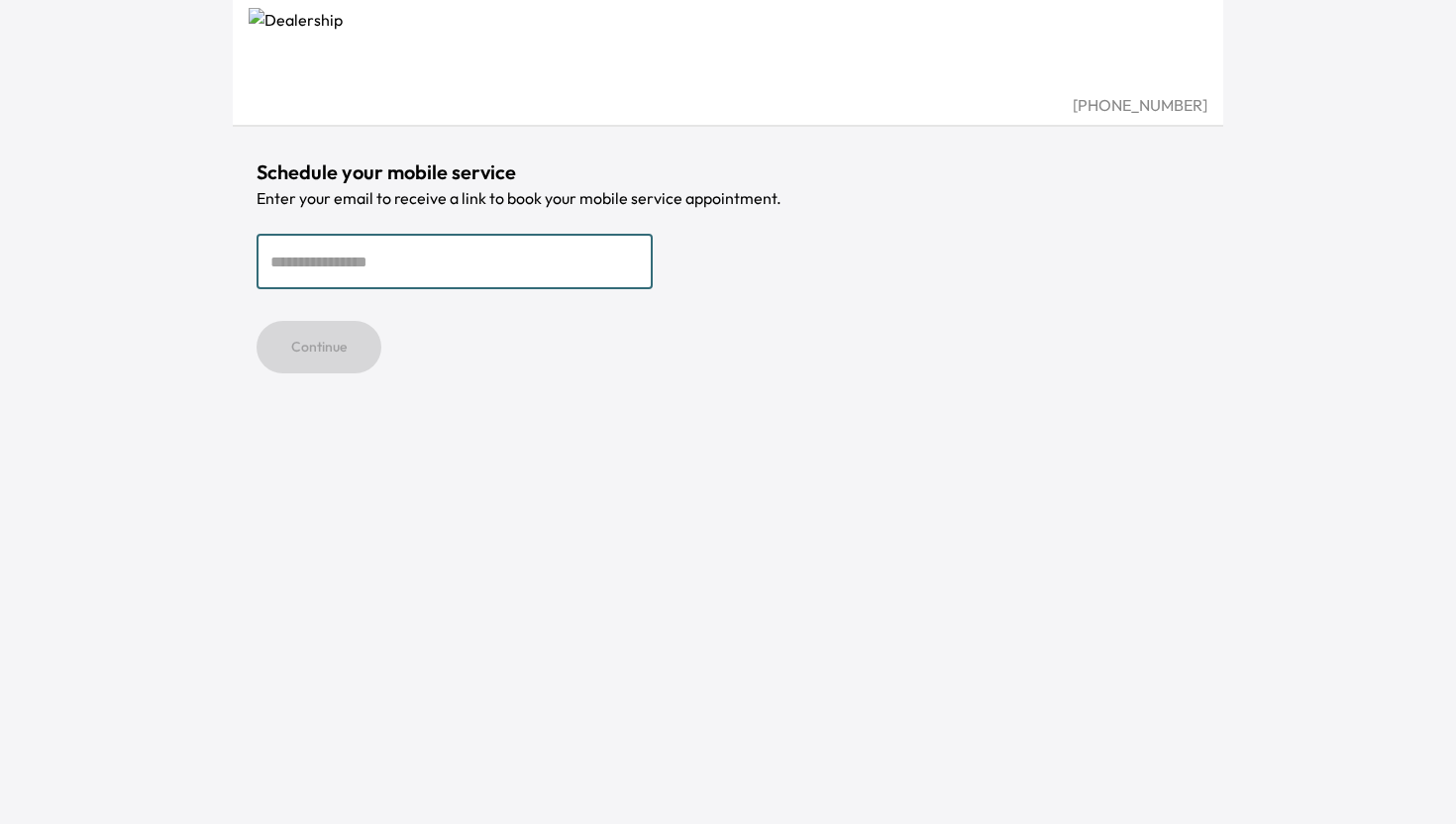 click at bounding box center (455, 261) 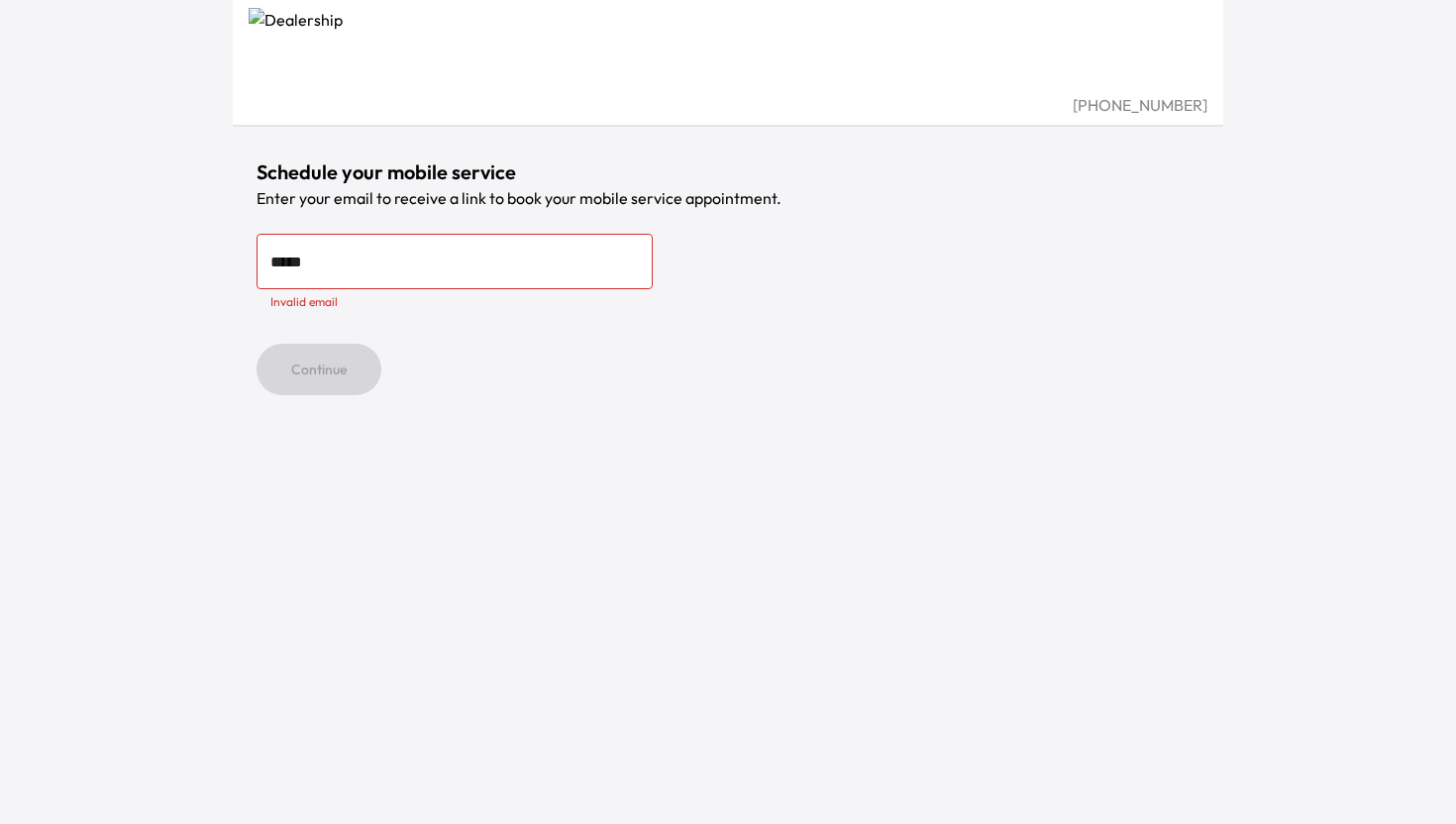 click on "*****" at bounding box center [455, 261] 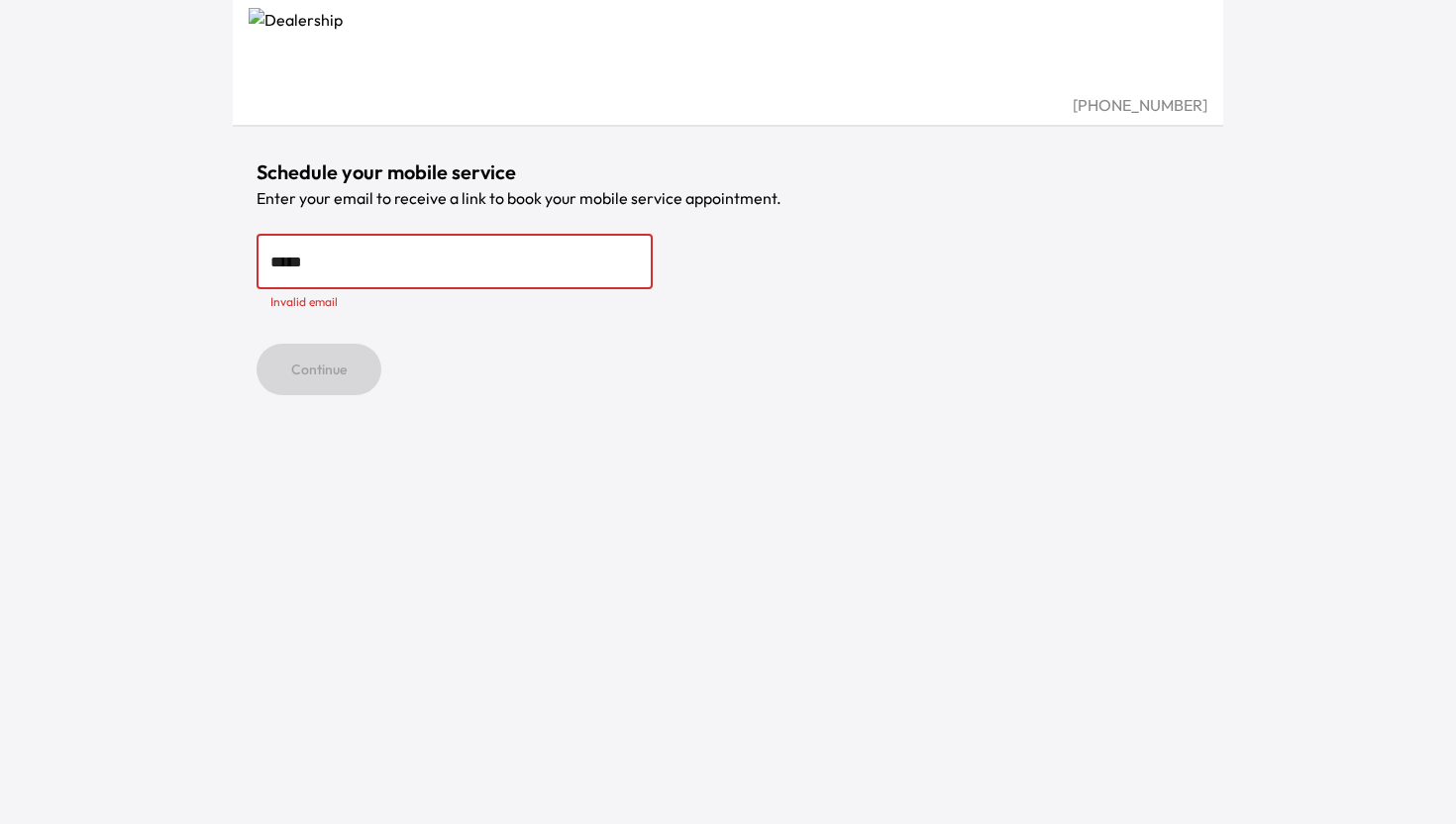 type on "**********" 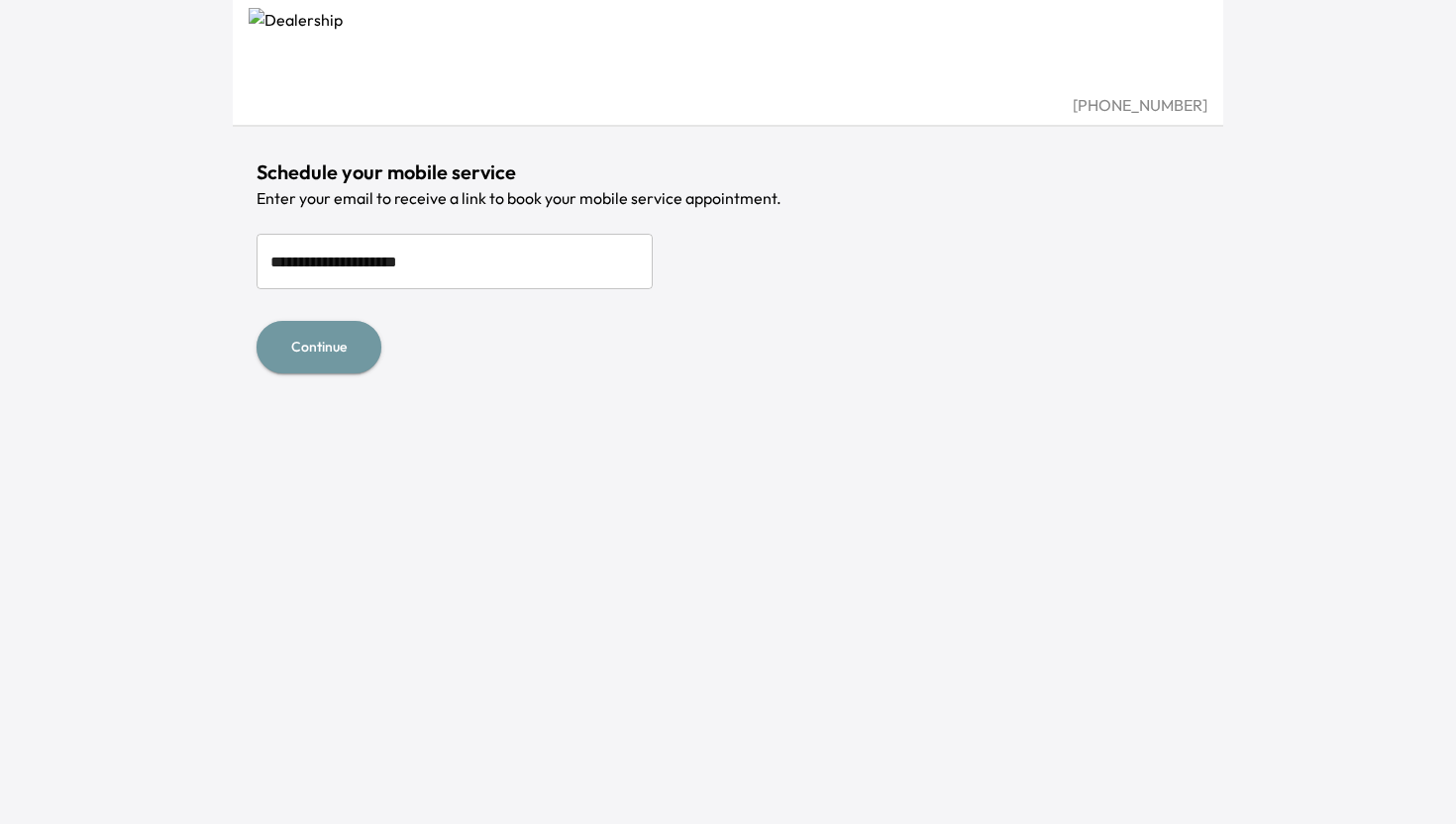 click on "Continue" at bounding box center [319, 347] 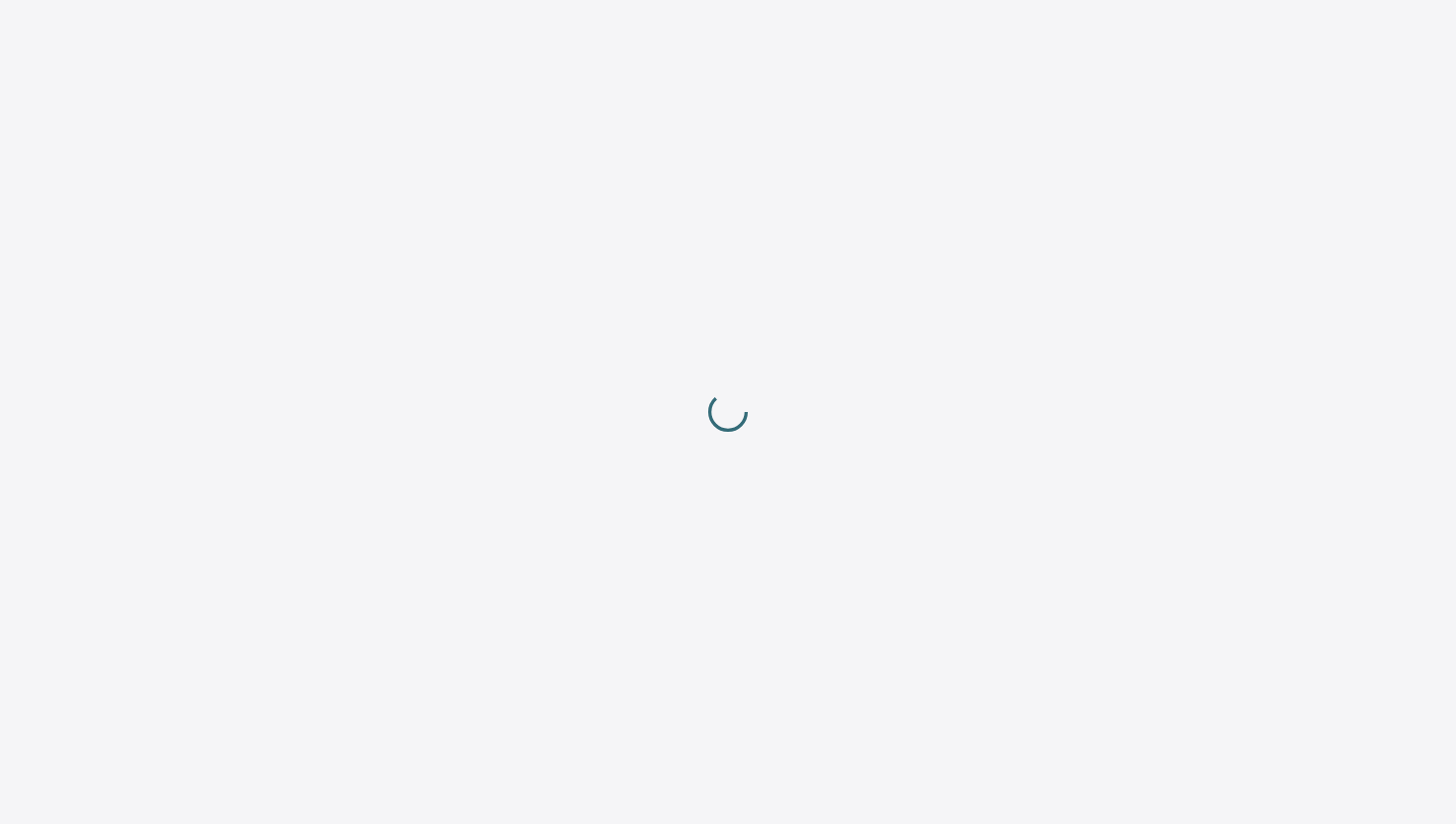 scroll, scrollTop: 0, scrollLeft: 0, axis: both 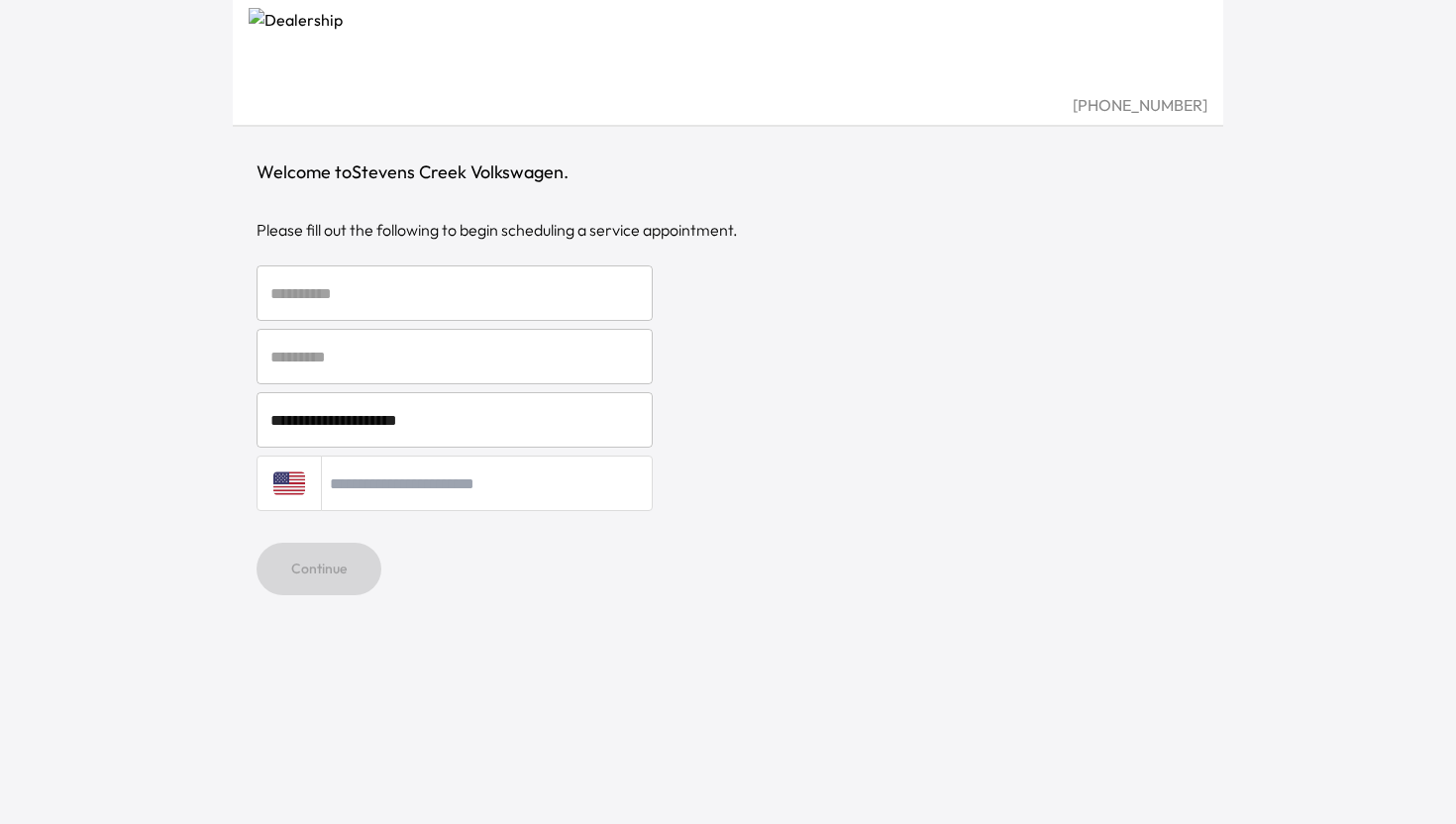 click at bounding box center (455, 293) 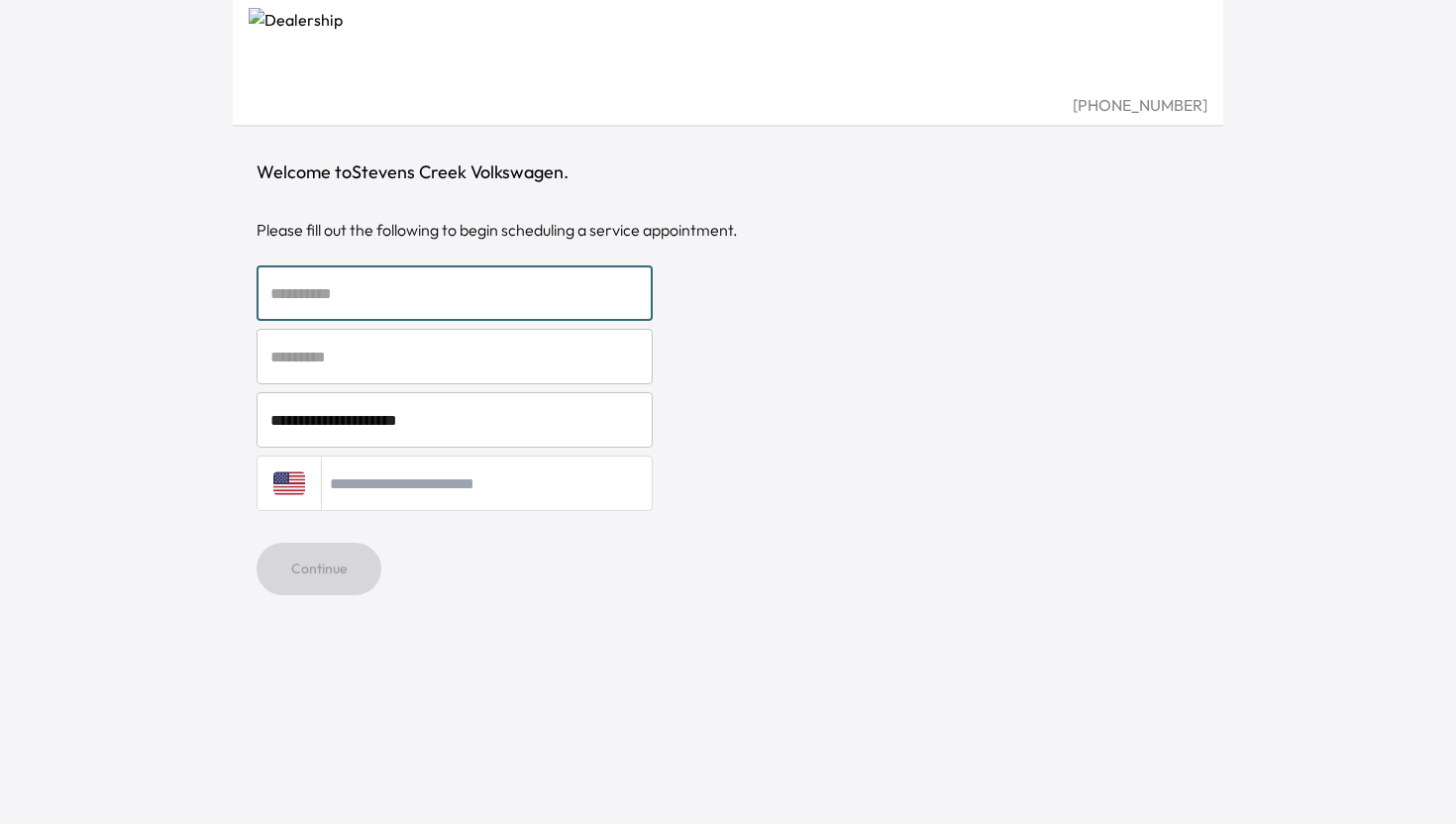 type on "****" 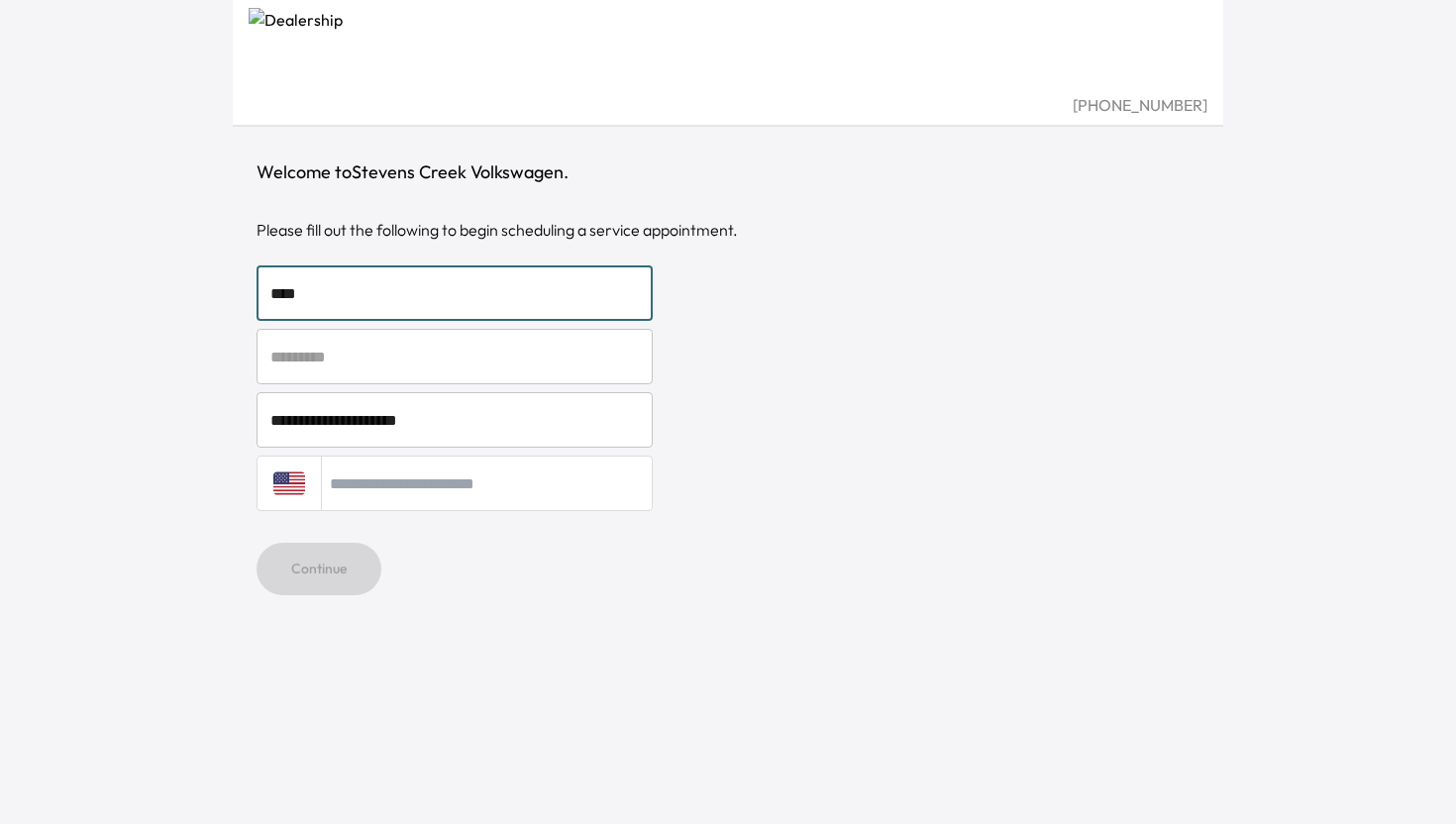 type on "***" 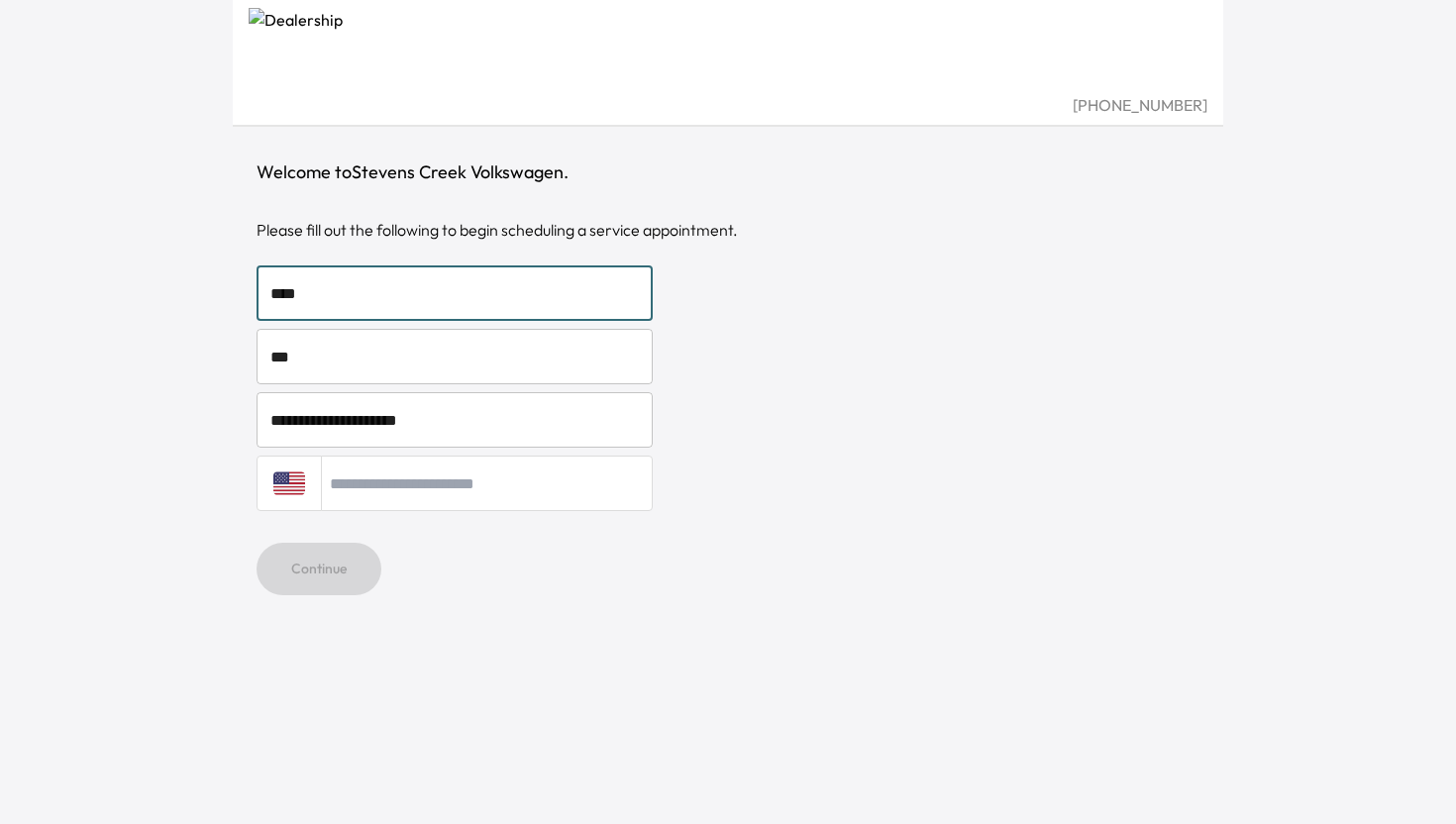 type on "**********" 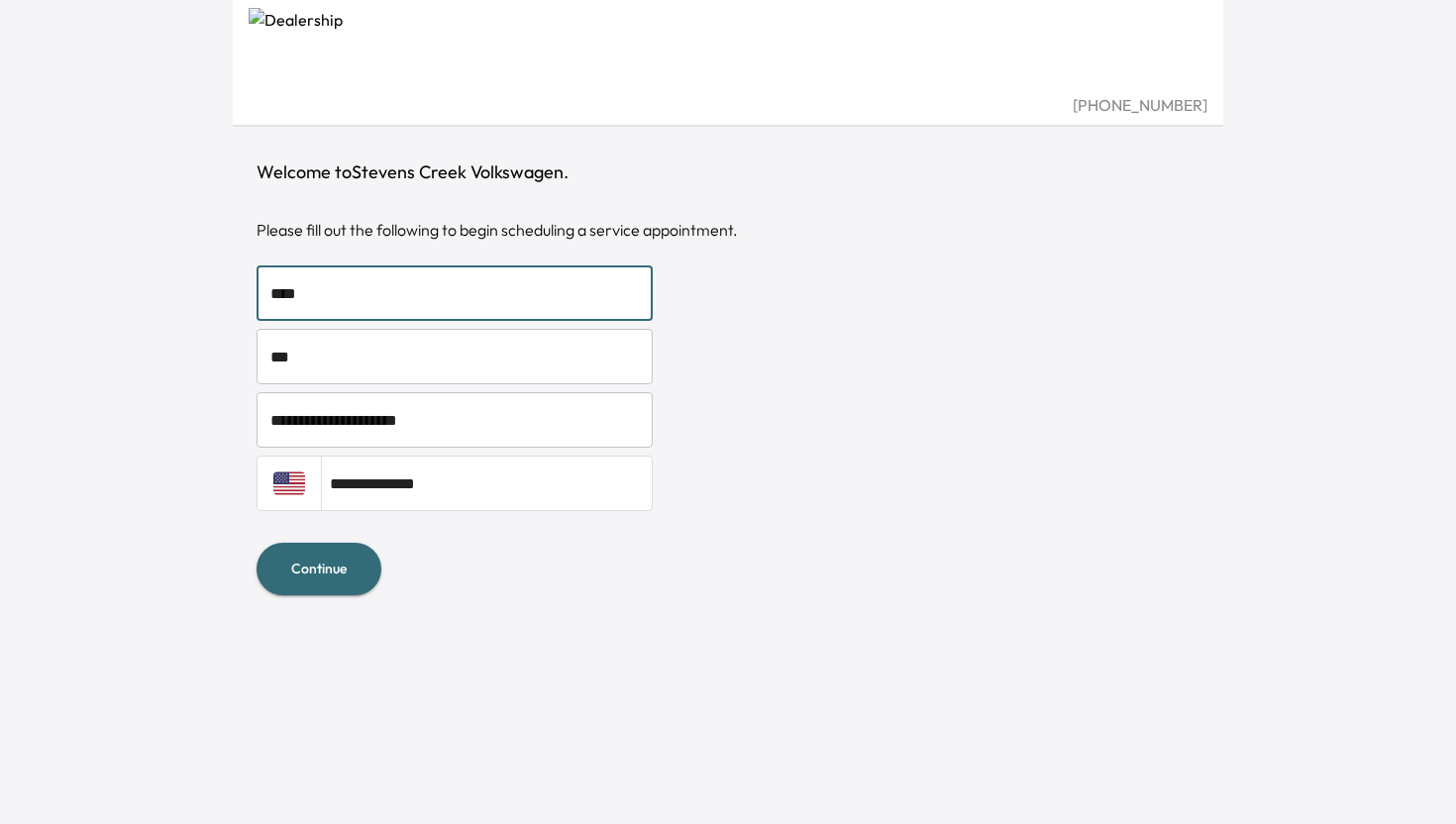 click on "Continue" at bounding box center (319, 568) 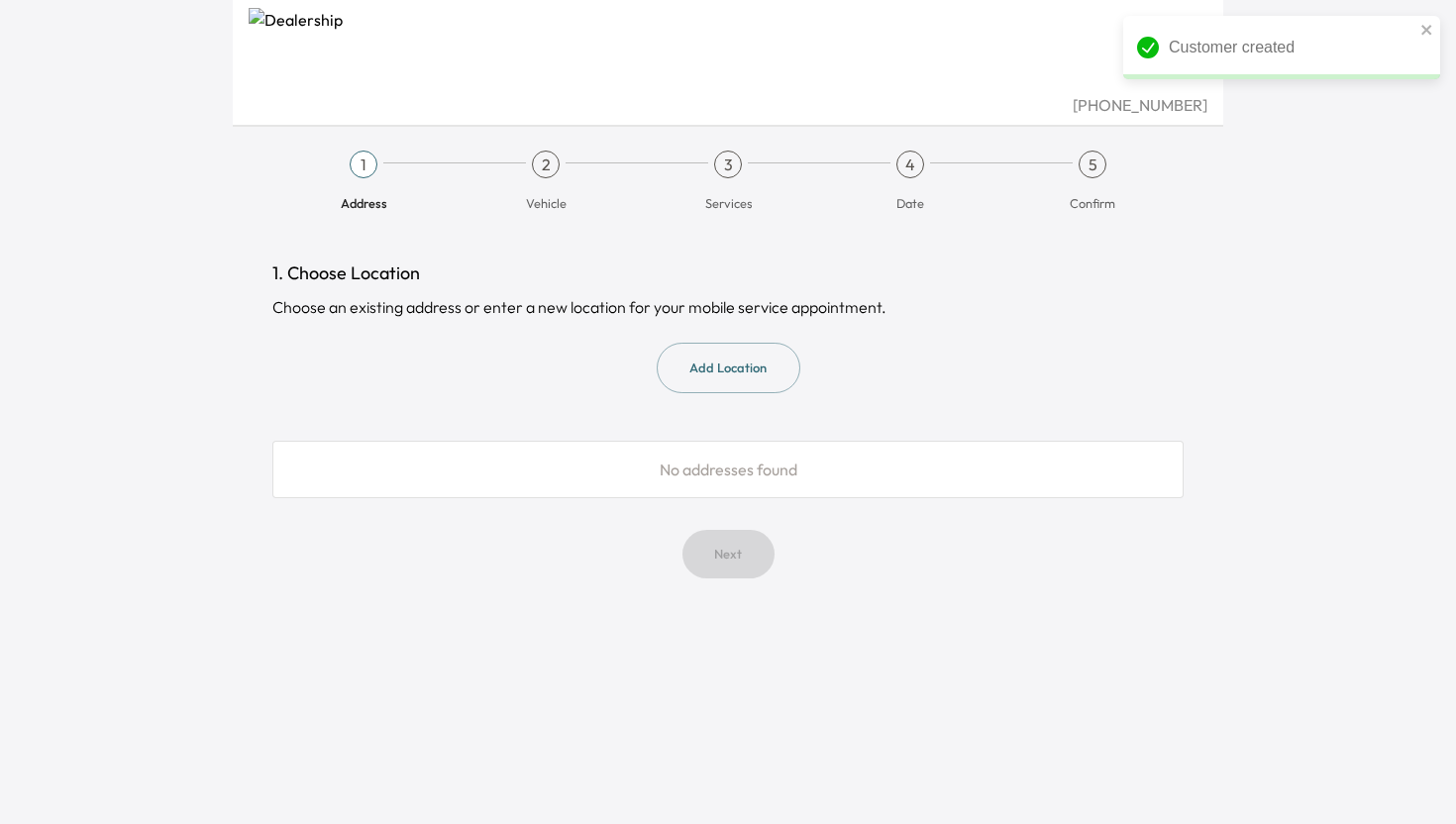 click on "Add Location" at bounding box center [728, 367] 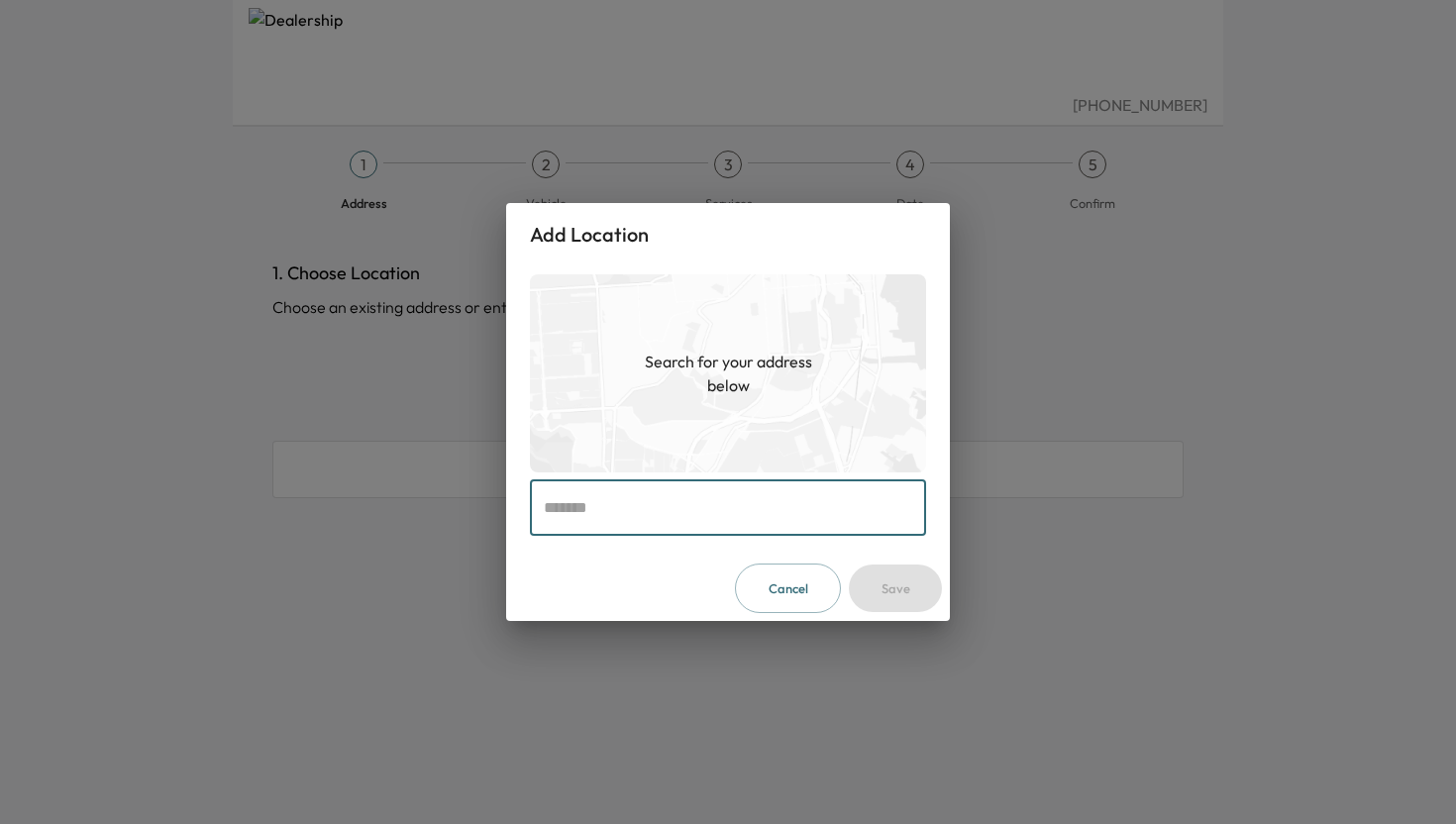 click at bounding box center [728, 508] 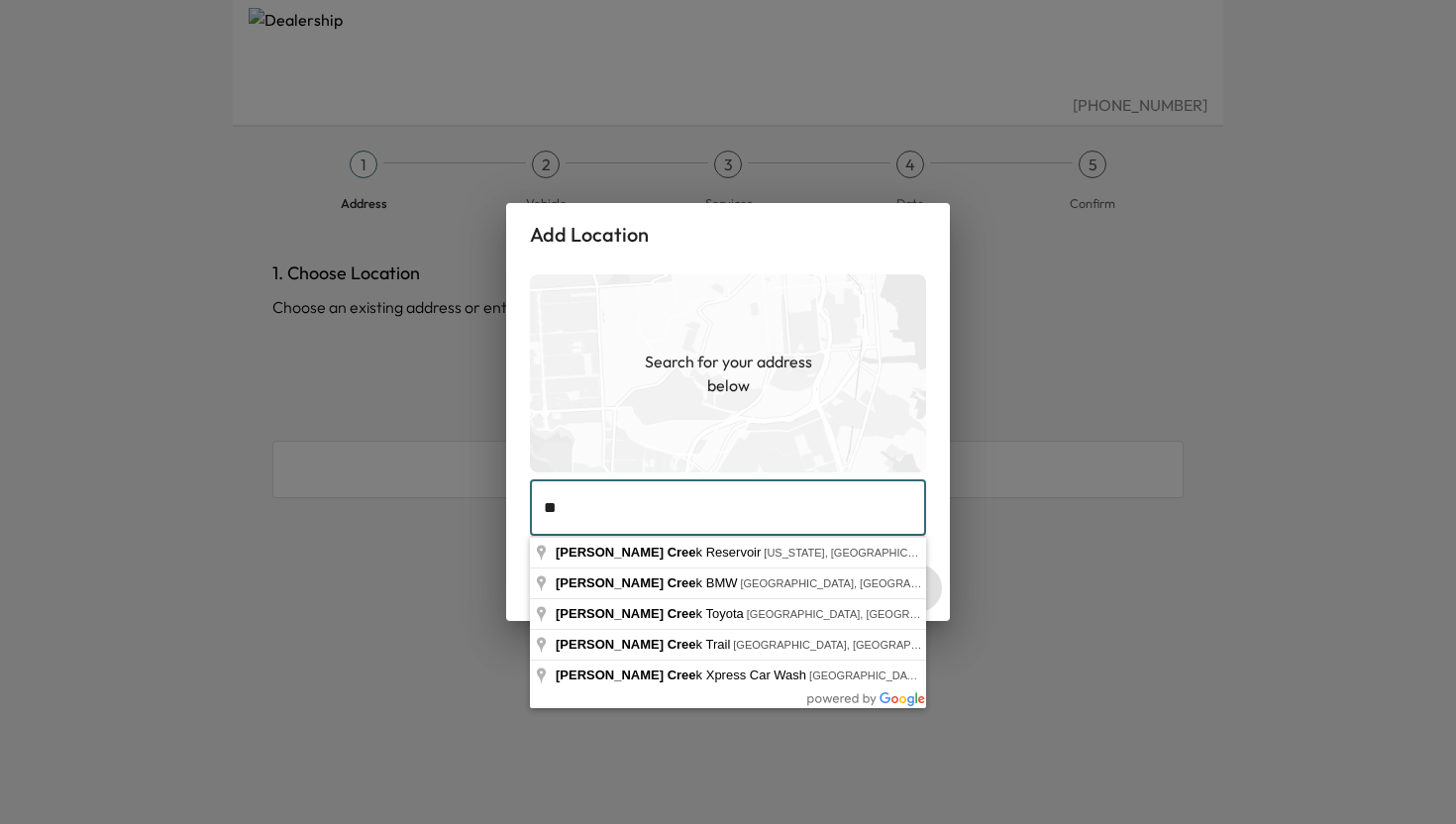 type on "*" 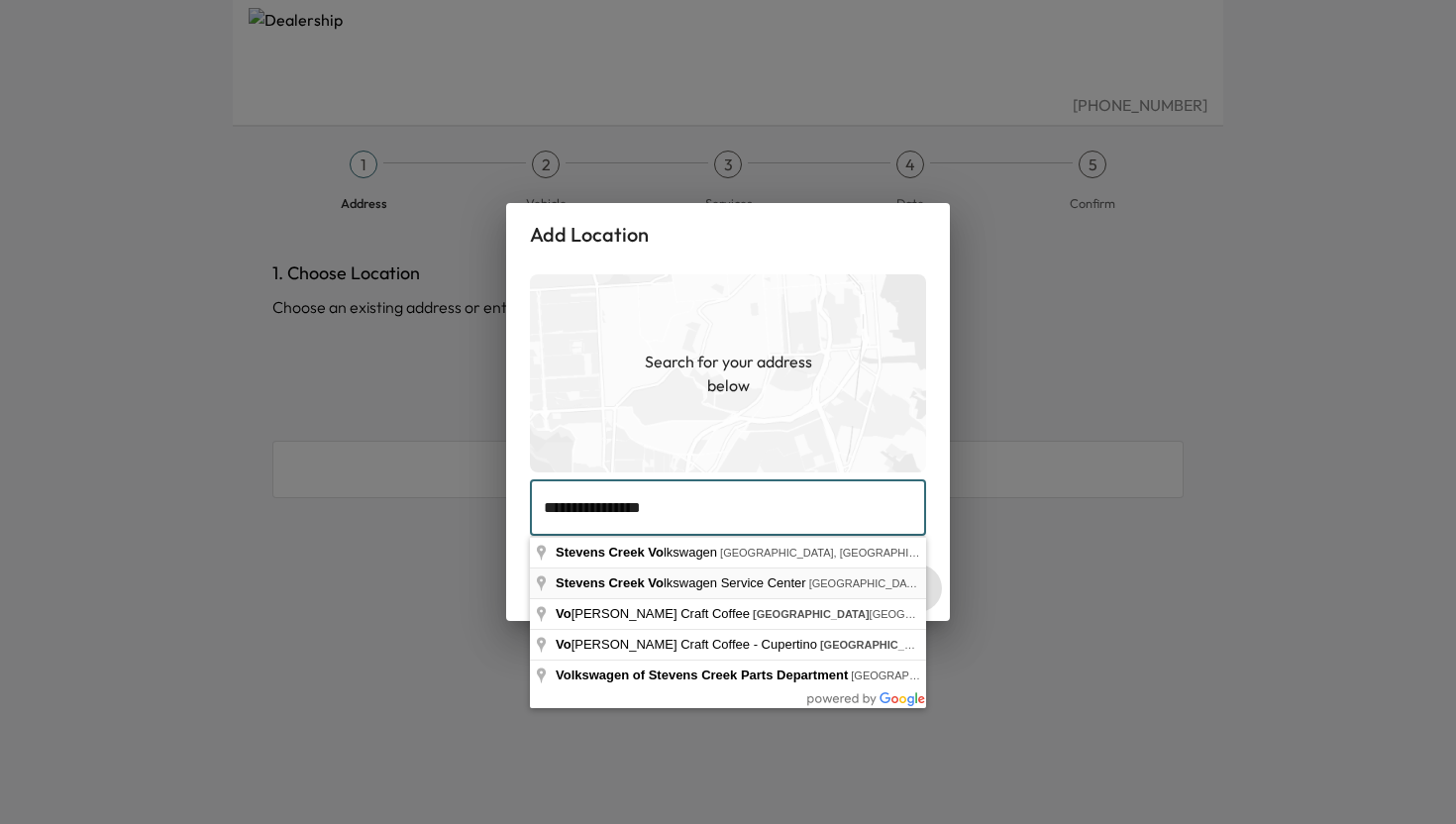 type on "**********" 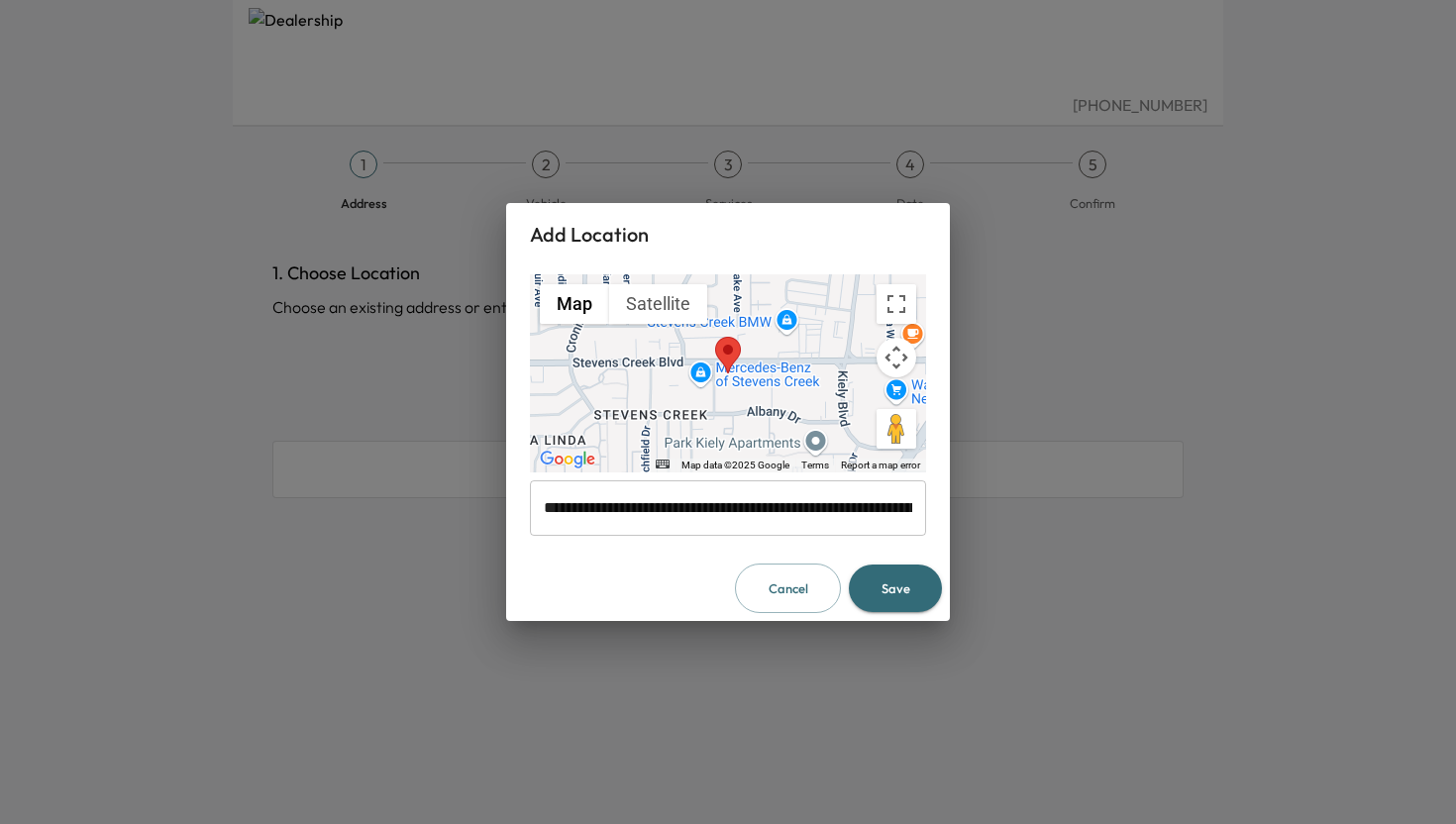 click on "Save" at bounding box center (895, 588) 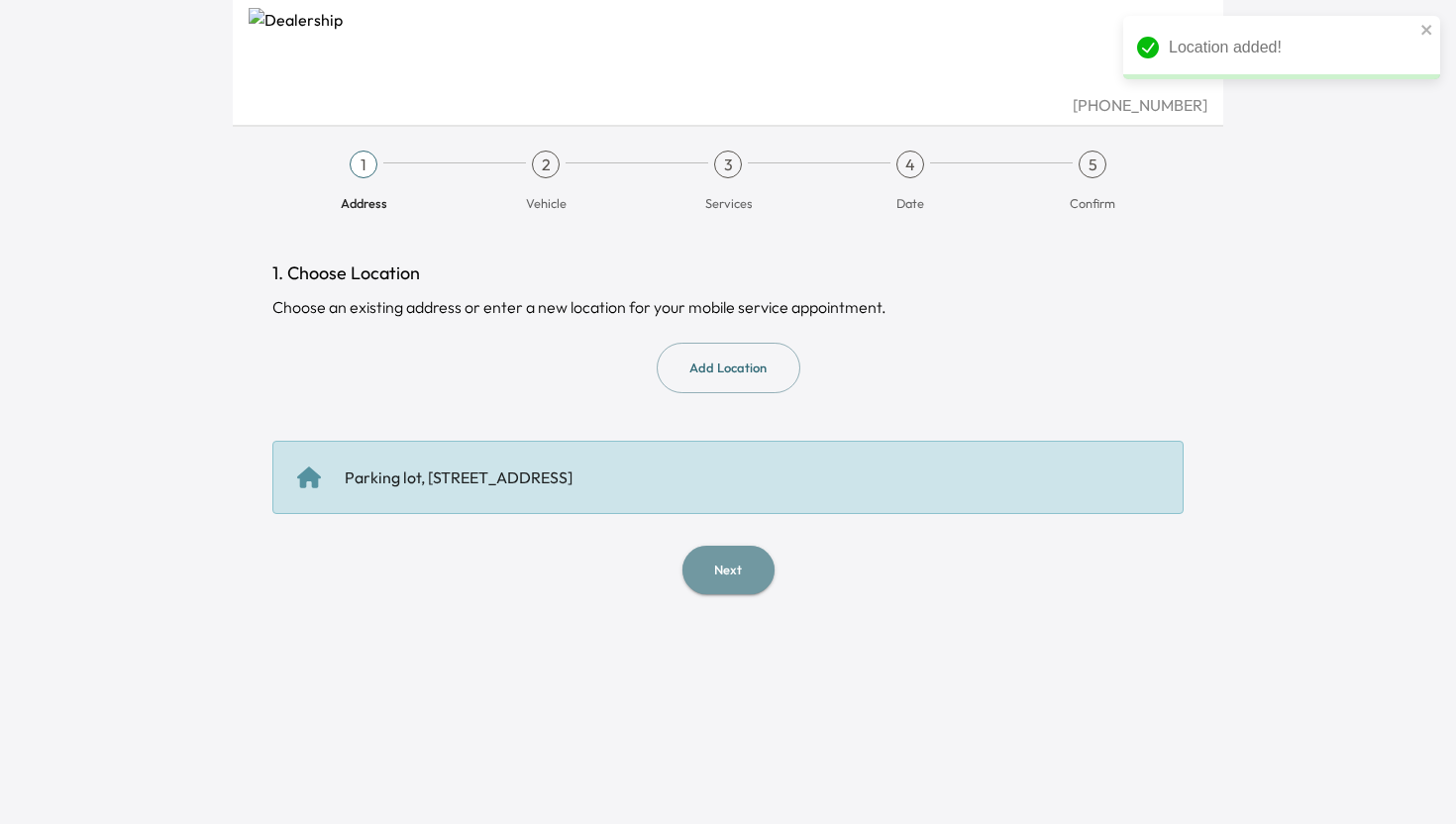 click on "Next" at bounding box center [728, 569] 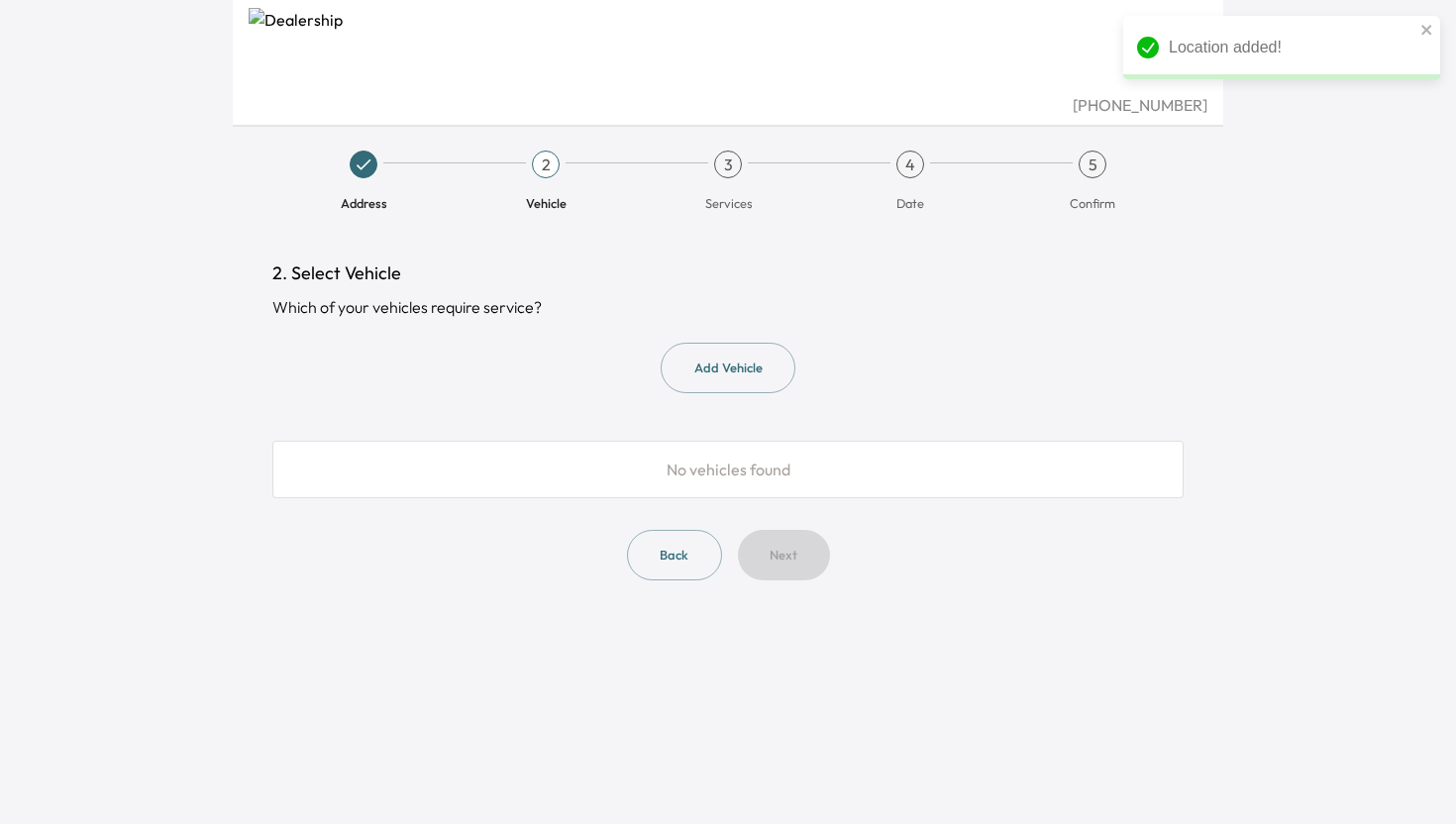 click on "Add Vehicle" at bounding box center [728, 367] 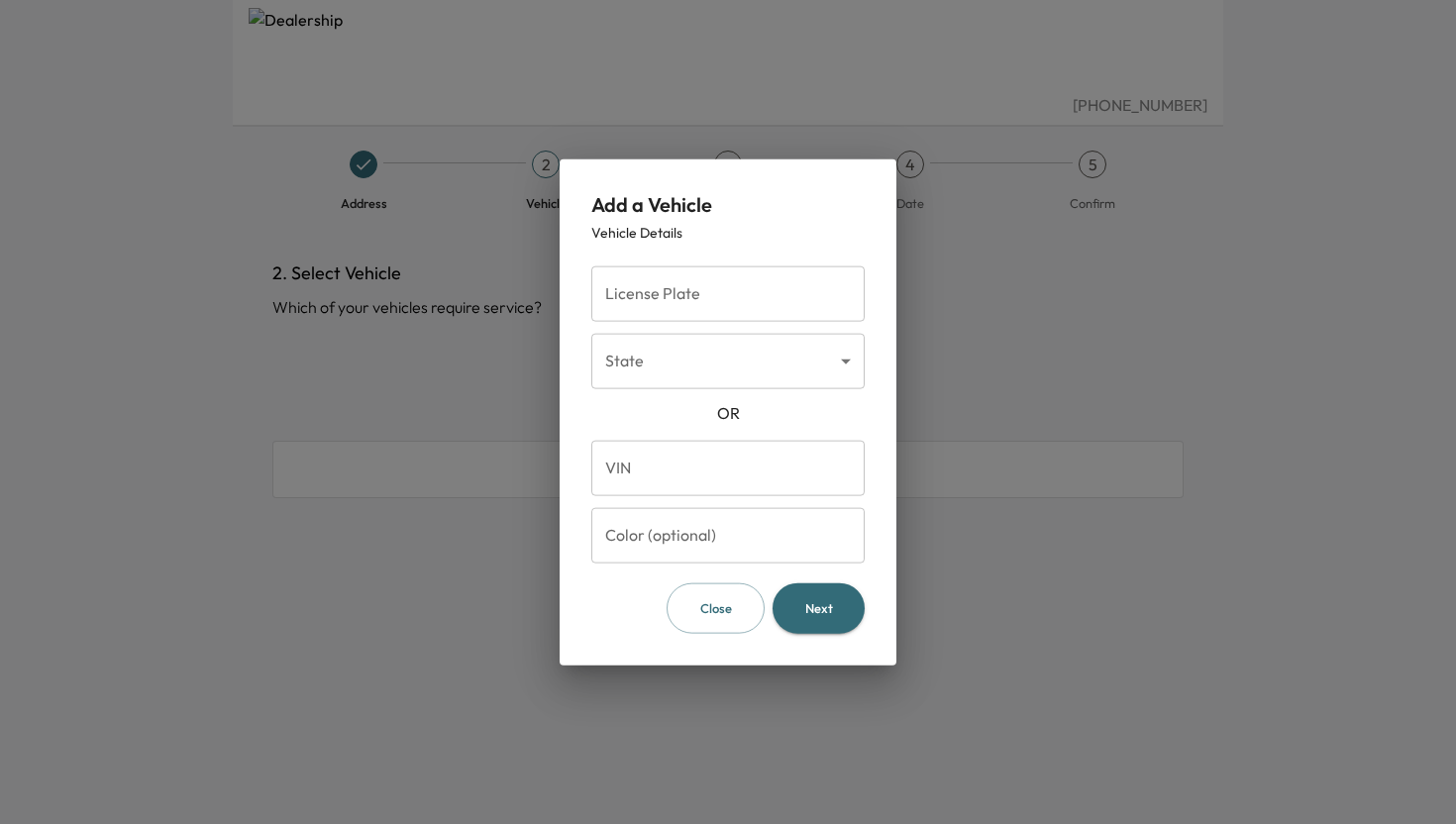 click on "License Plate" at bounding box center [728, 294] 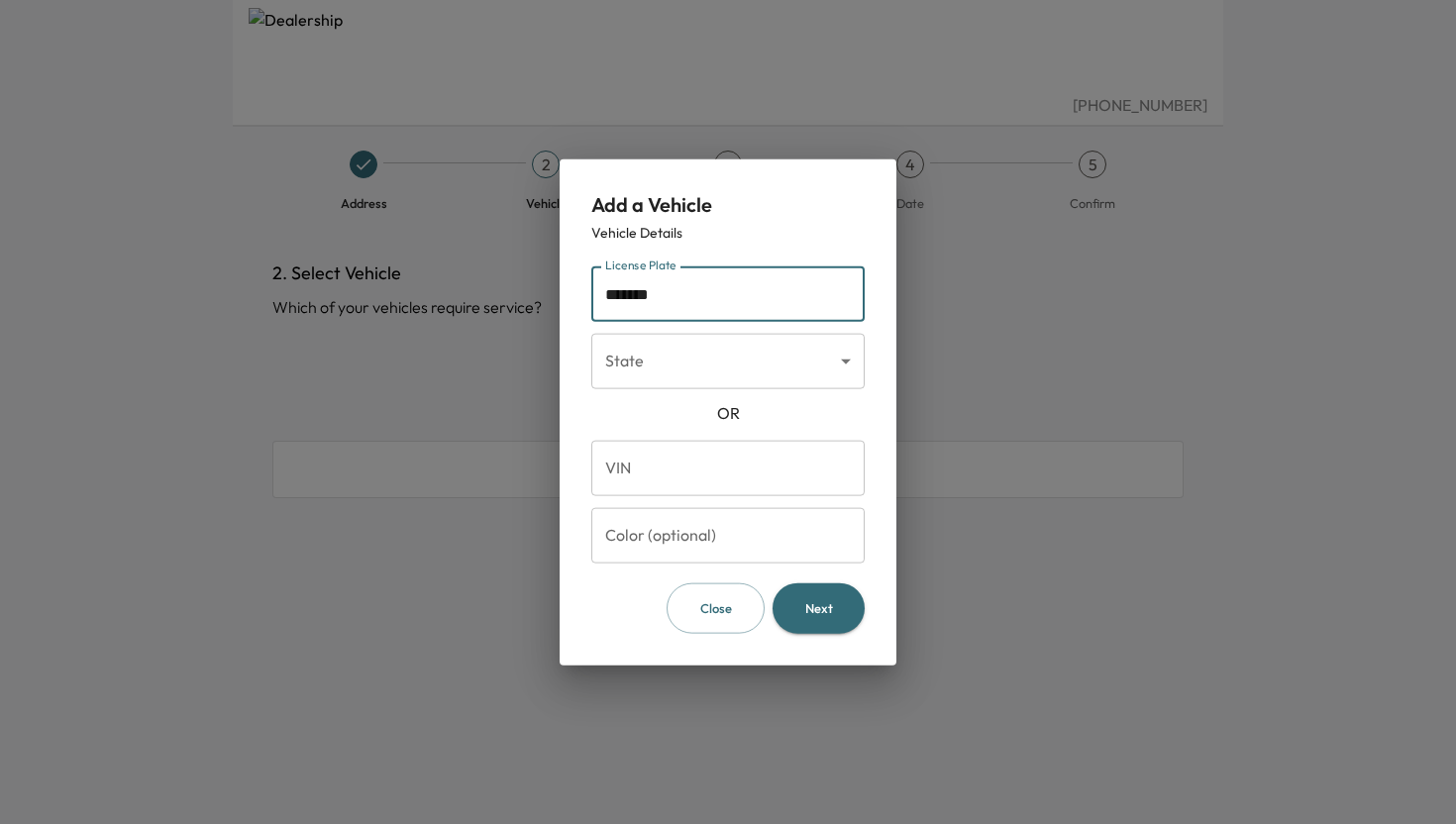 type on "*******" 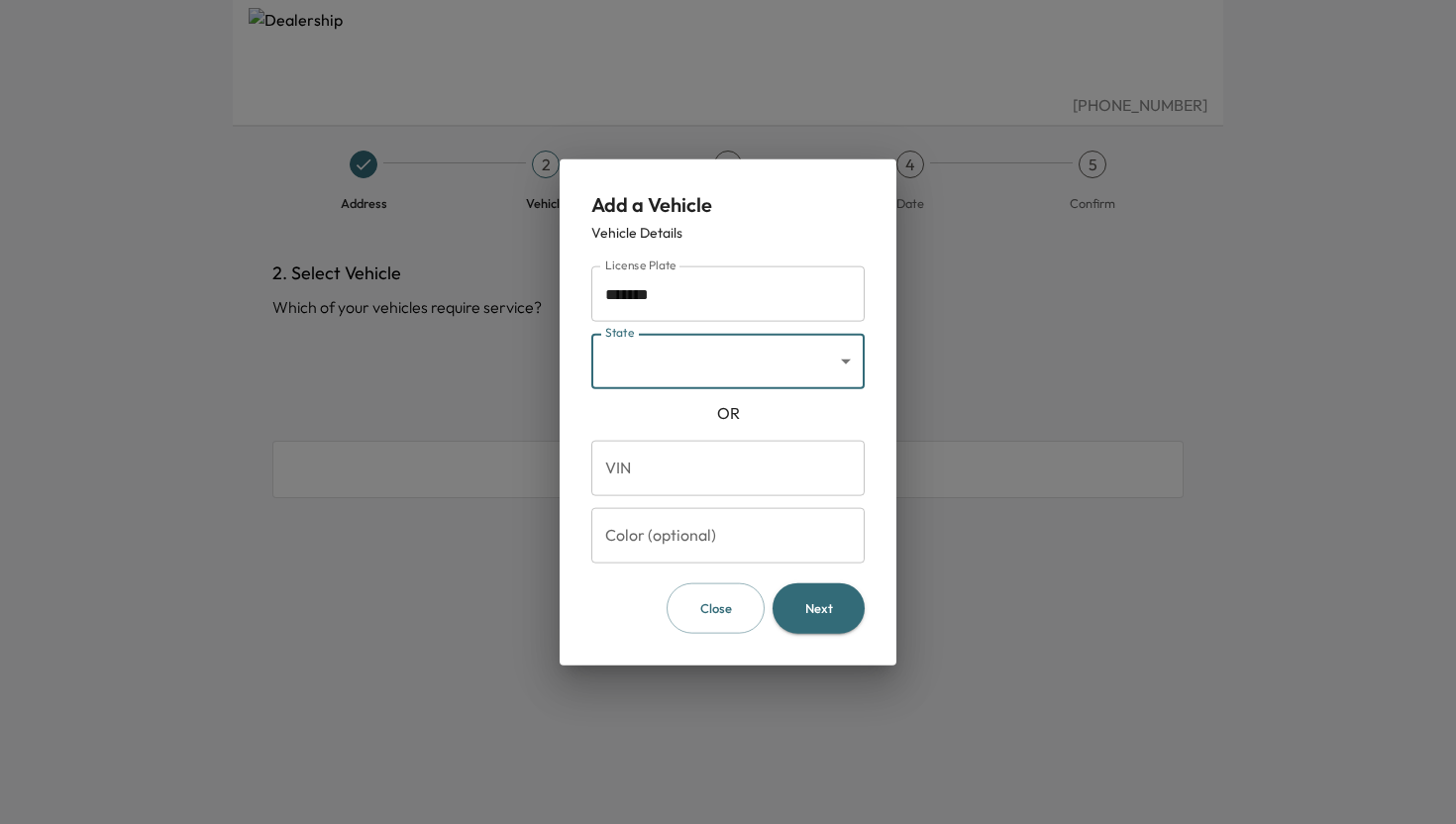 click on "(408) 200-4250 Address 2 Vehicle 3 Services 4 Date 5 Confirm 2. Select Vehicle Which of your vehicles require service? Add Vehicle No vehicles found Back Next
Add a Vehicle Vehicle Details License Plate ******* License Plate State ​ State OR VIN VIN Color (optional) Color (optional) Close Next" at bounding box center (728, 412) 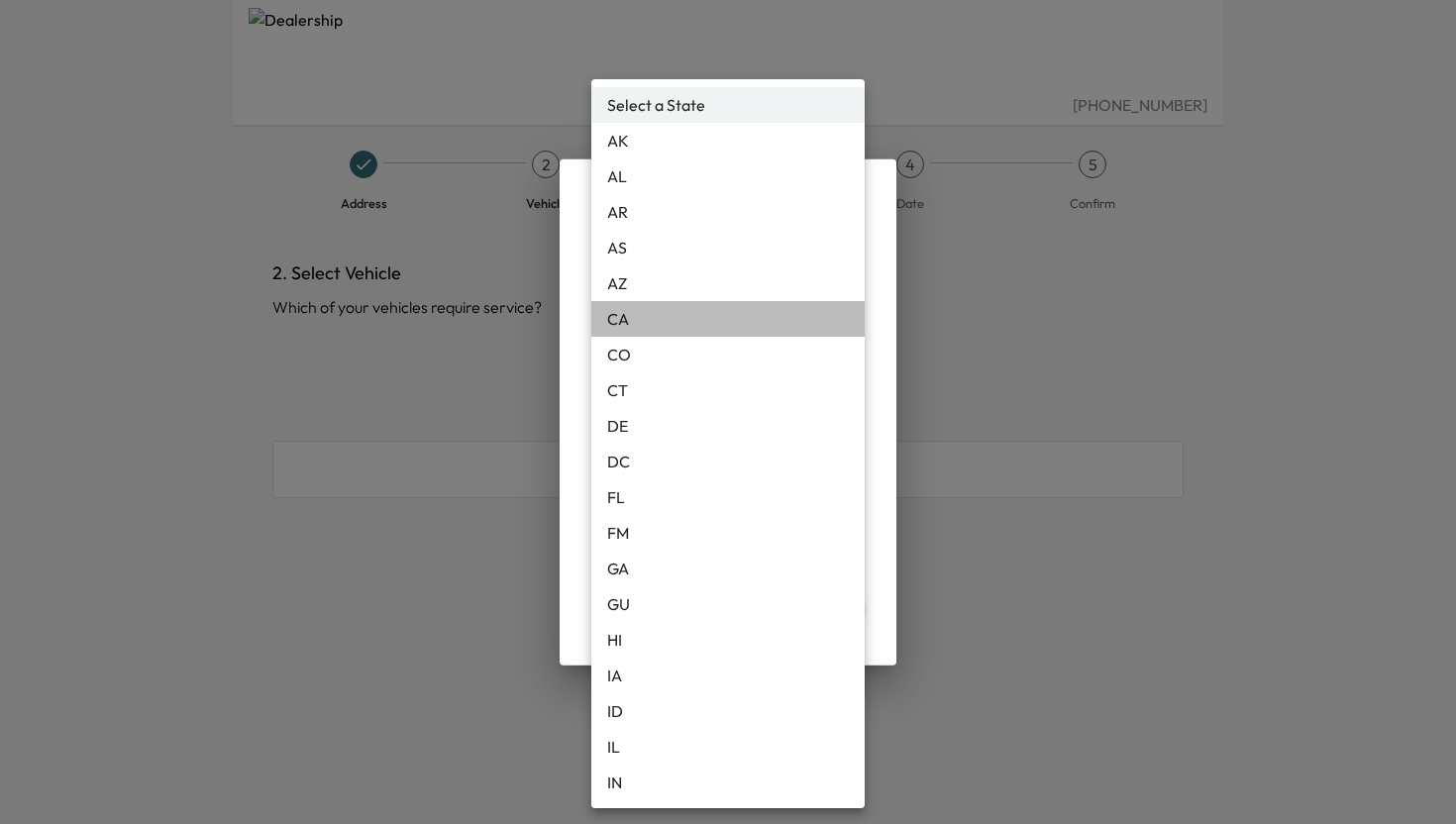 click on "CA" at bounding box center (728, 319) 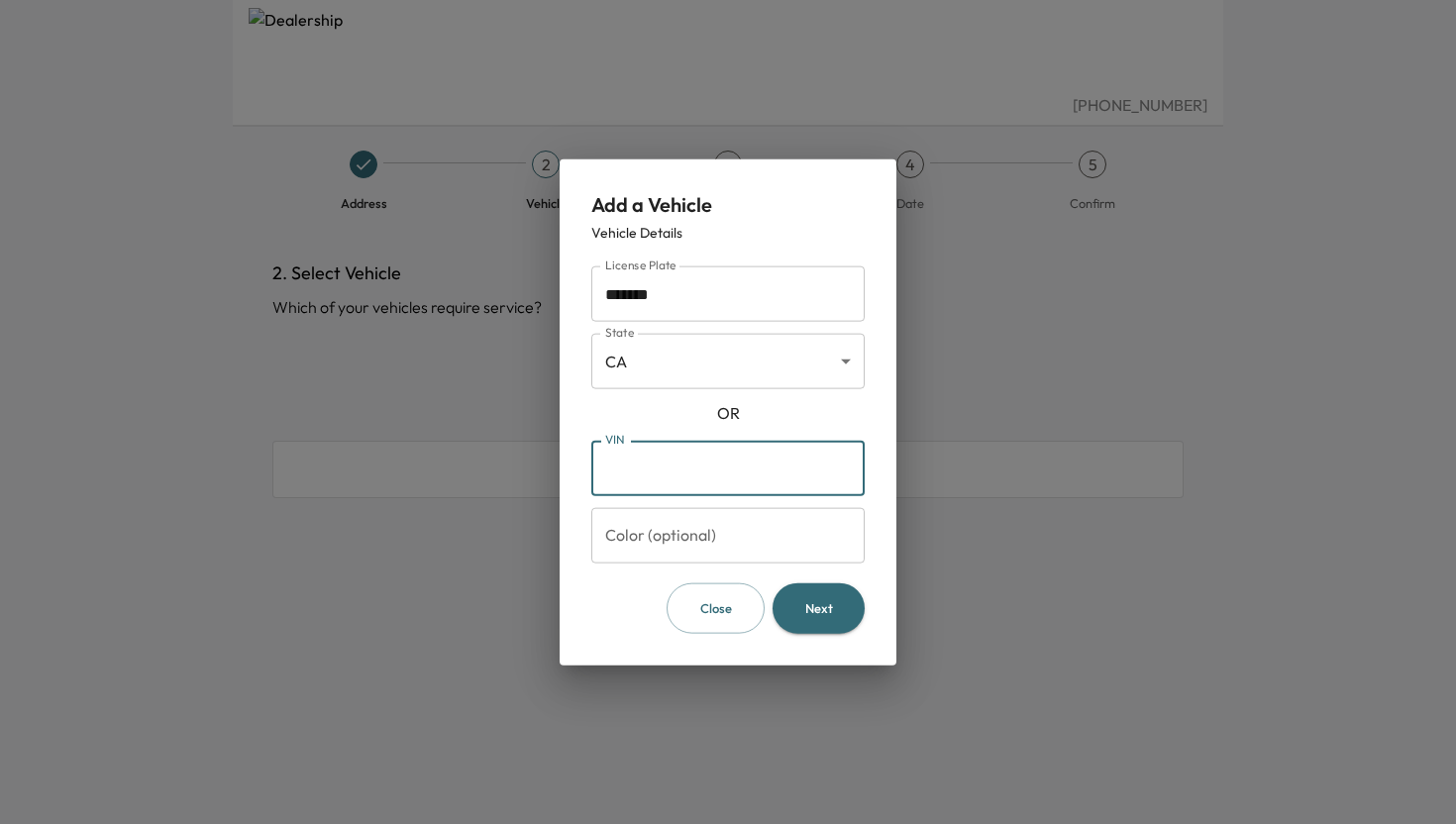 click on "VIN" at bounding box center [728, 468] 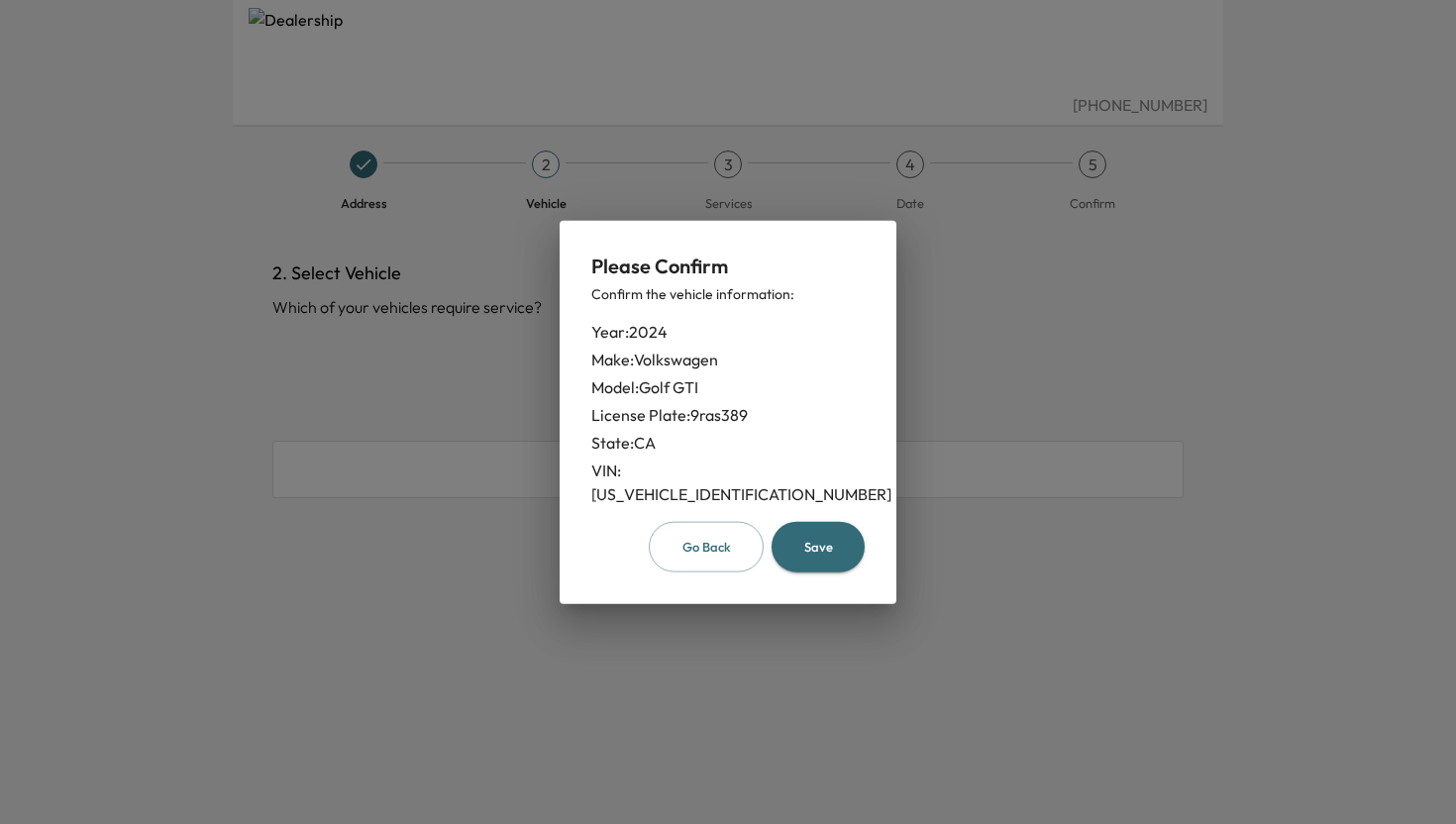 click on "Save" at bounding box center [818, 547] 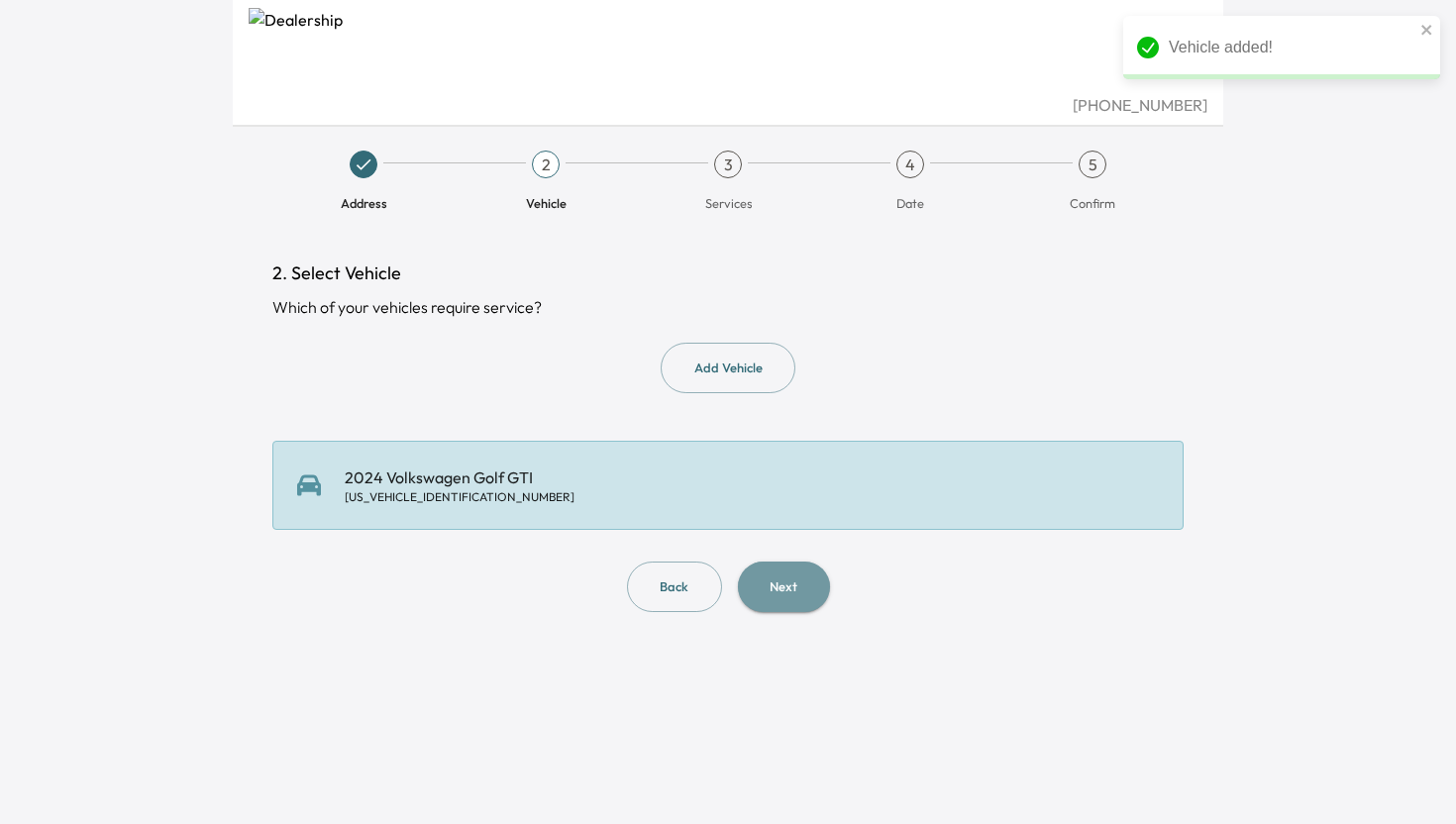 click on "Next" at bounding box center [783, 586] 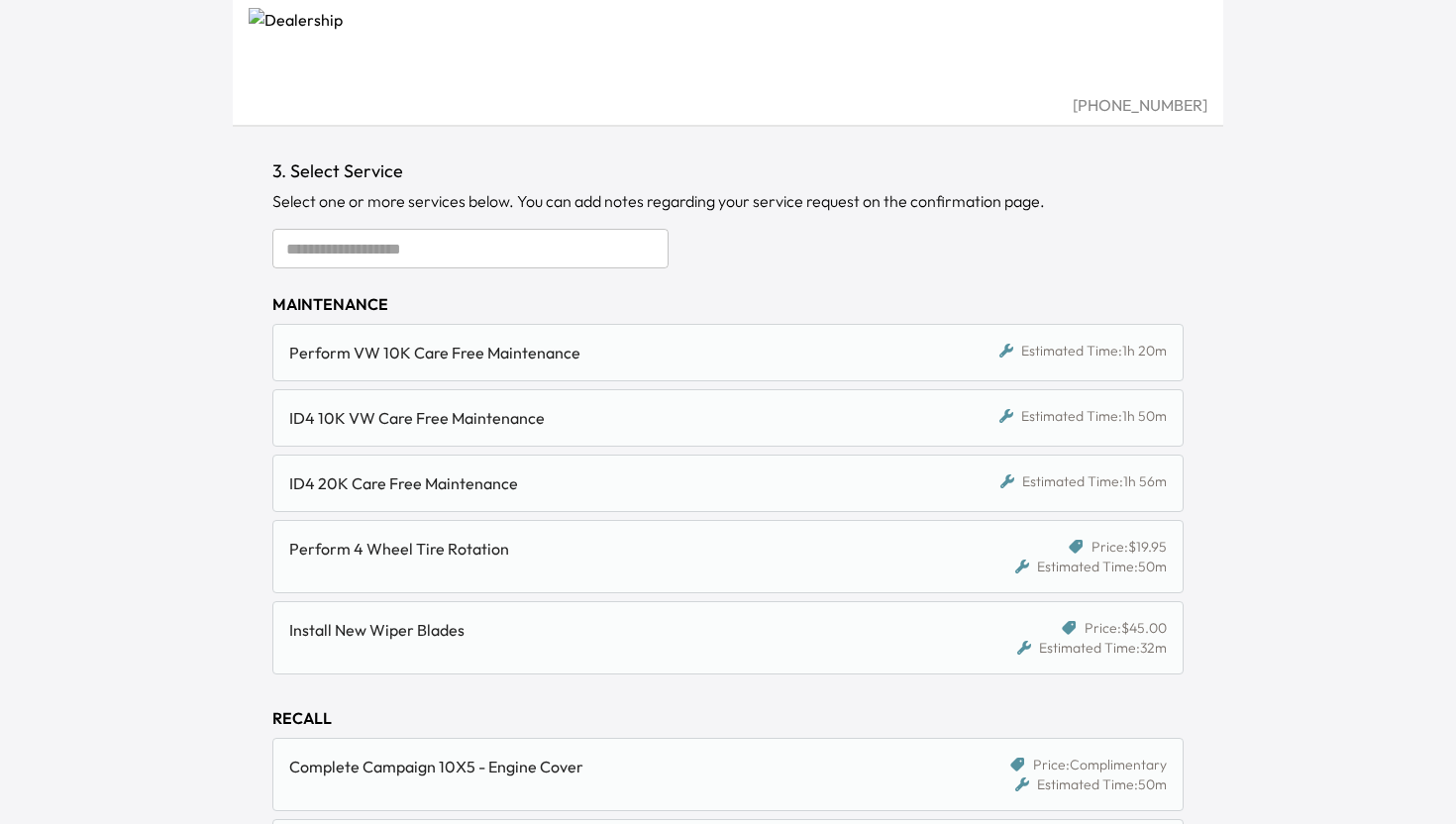 scroll, scrollTop: 0, scrollLeft: 0, axis: both 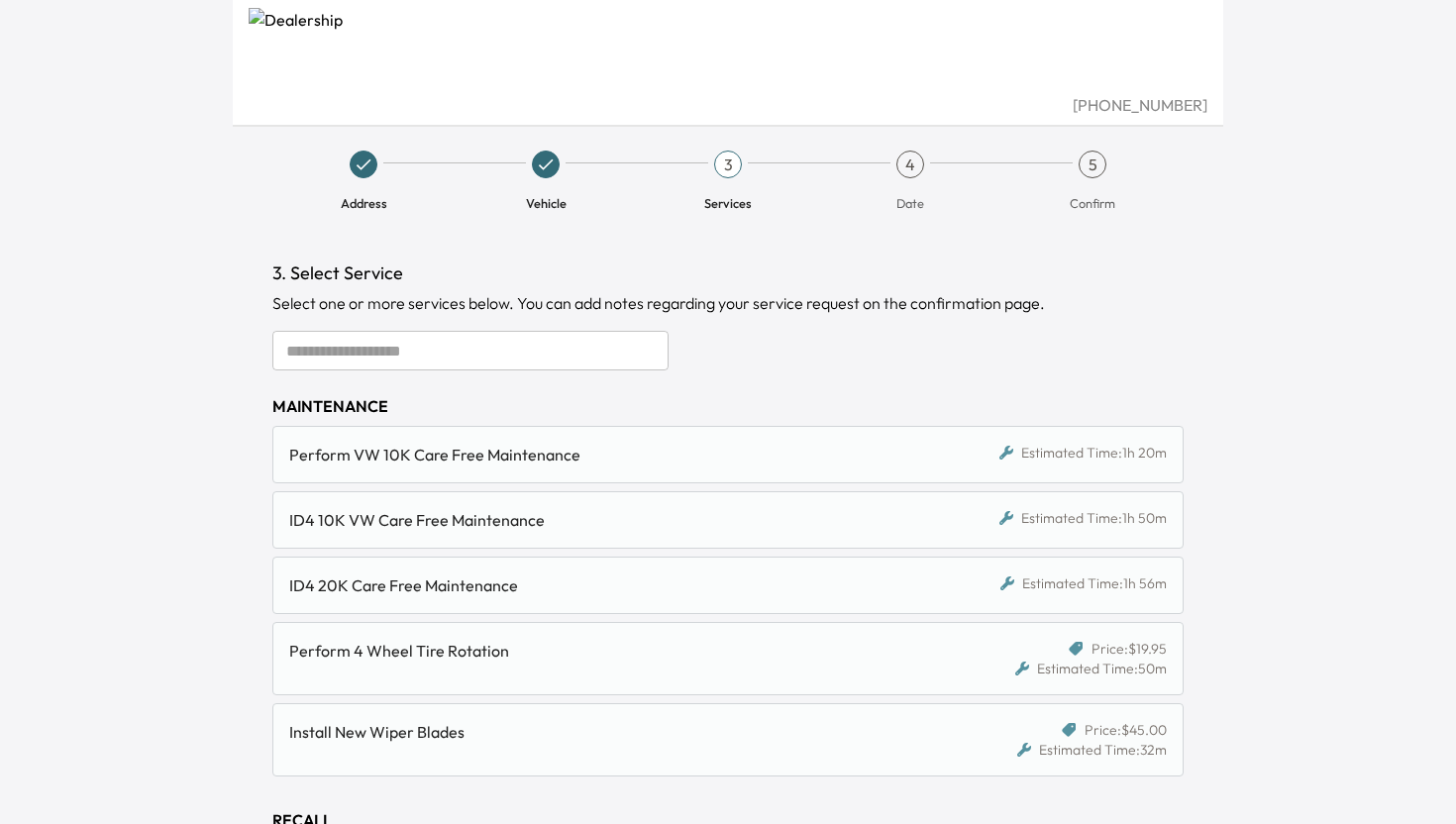 click on "Perform VW 10K Care Free Maintenance  Estimated Time:  1h 20m" at bounding box center [728, 455] 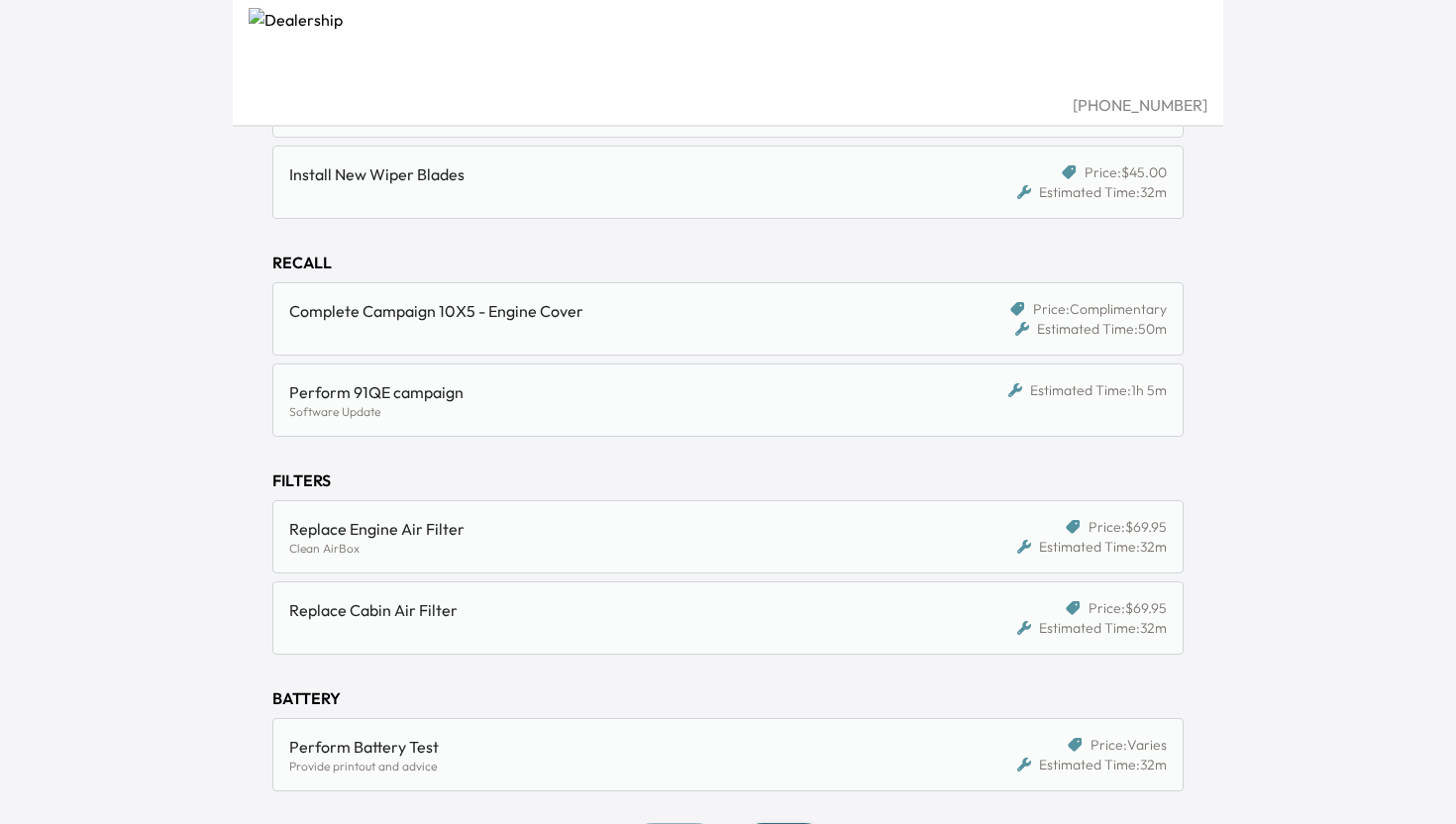 scroll, scrollTop: 639, scrollLeft: 0, axis: vertical 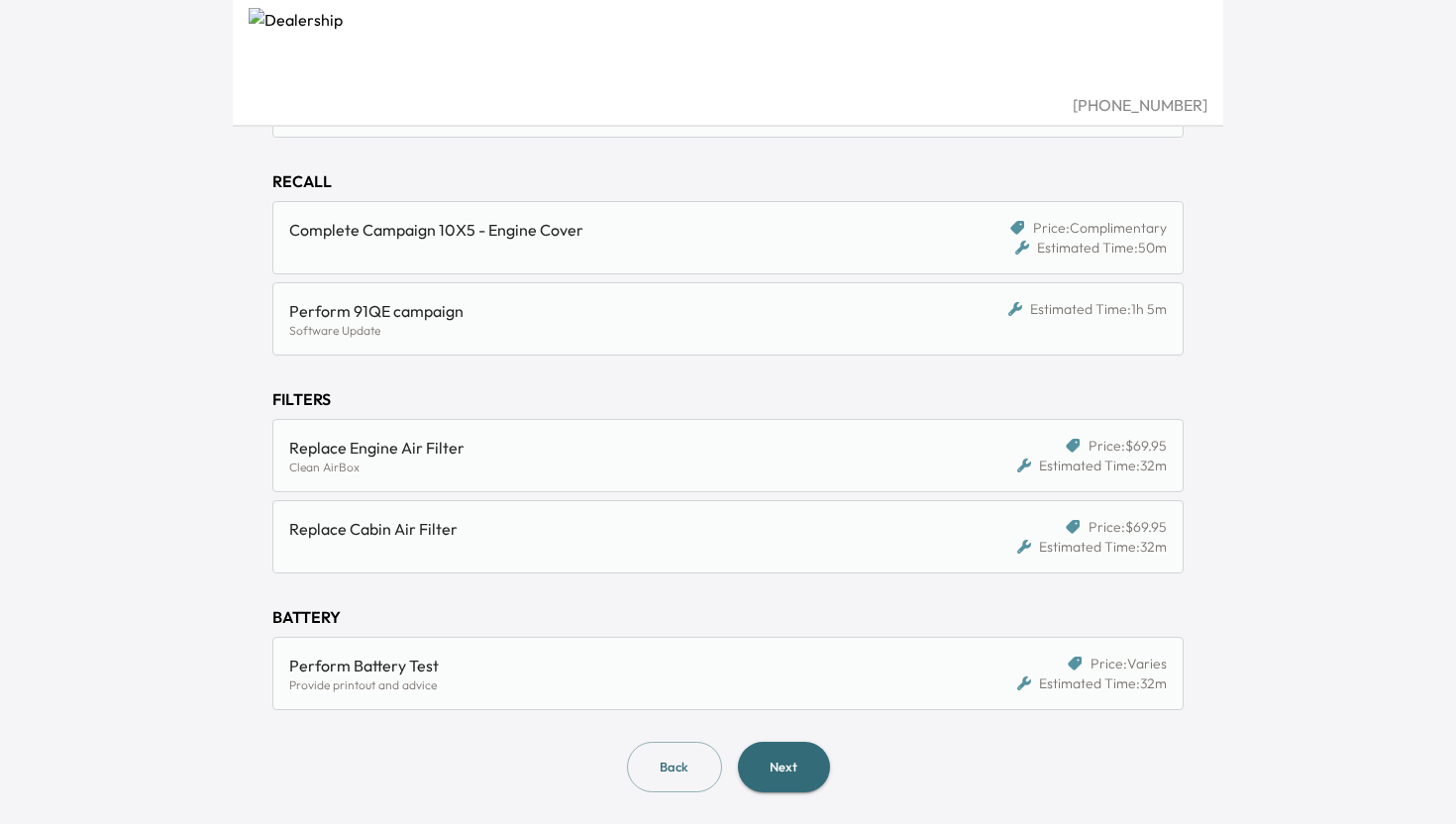click on "Next" at bounding box center [783, 767] 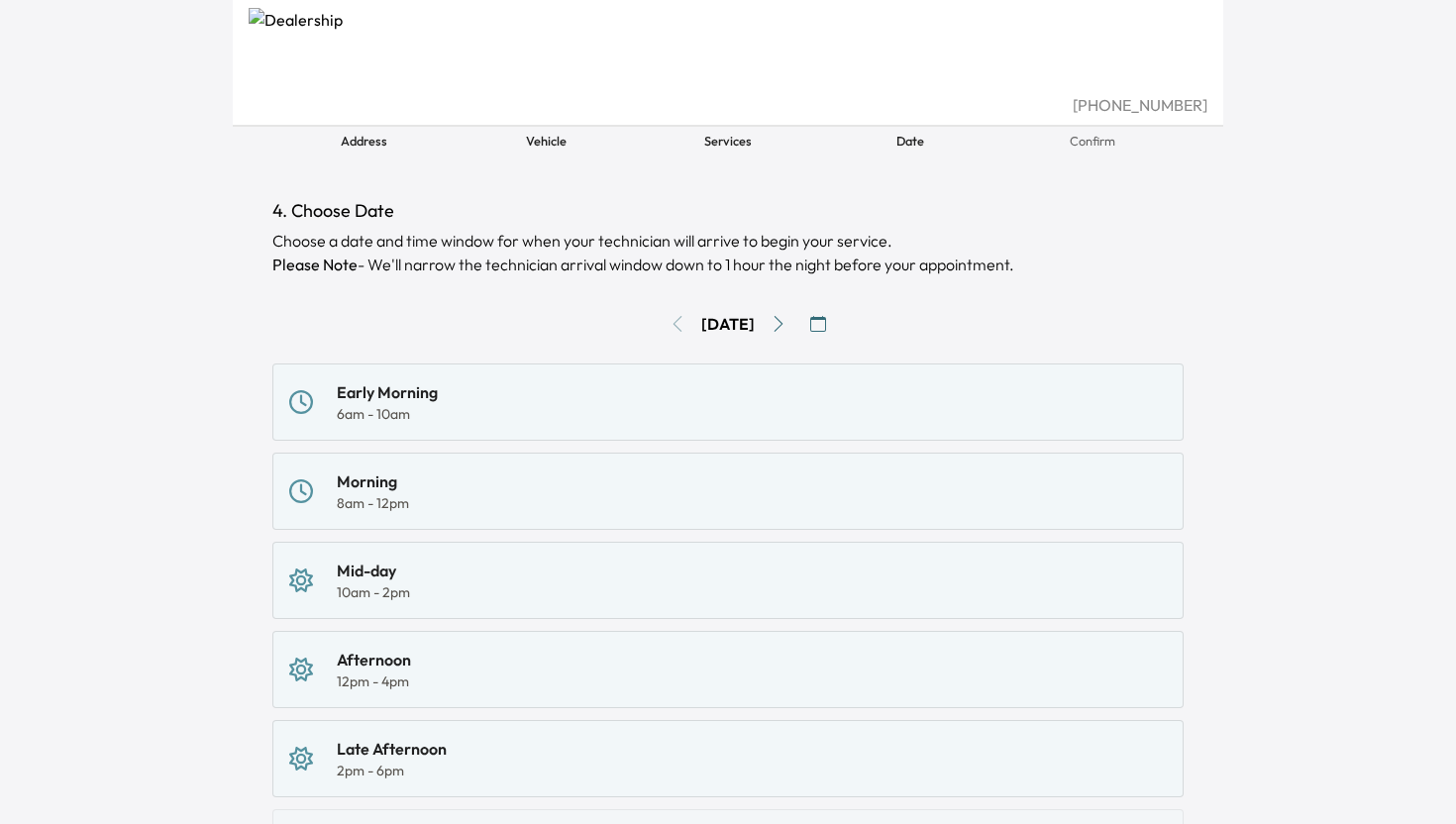 scroll, scrollTop: 0, scrollLeft: 0, axis: both 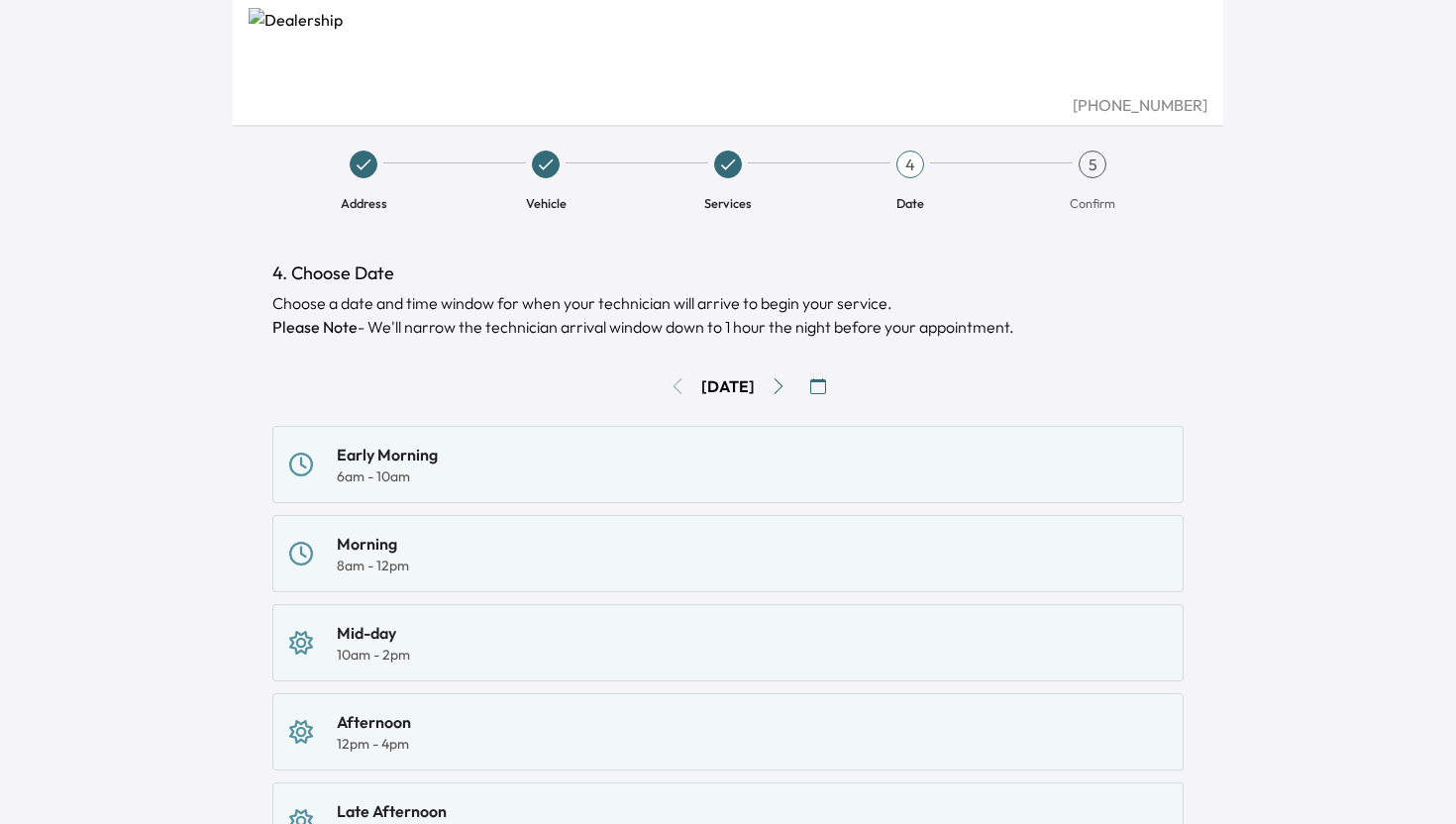 click on "Fri, Jul 4" at bounding box center [728, 386] 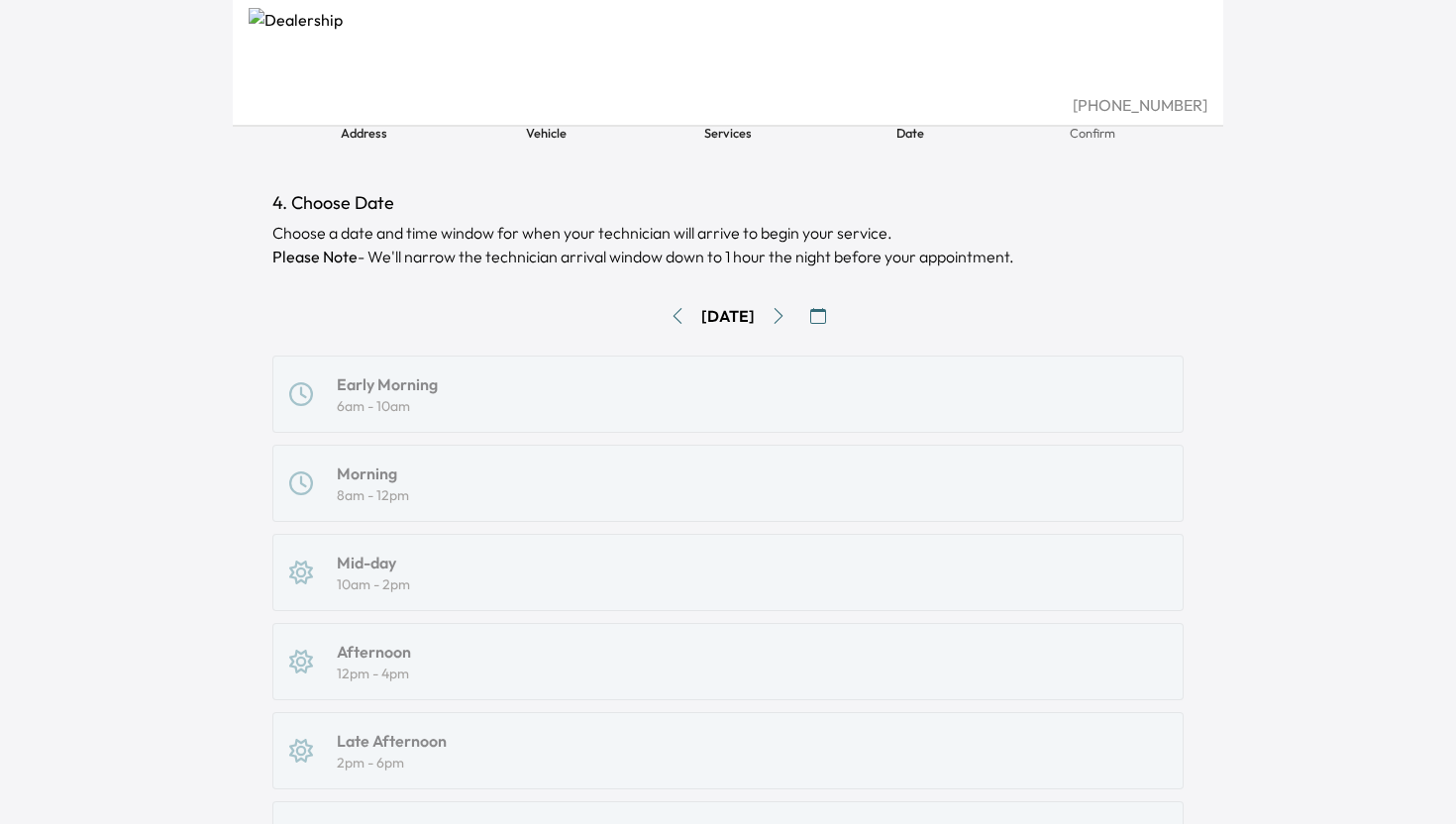 scroll, scrollTop: 69, scrollLeft: 0, axis: vertical 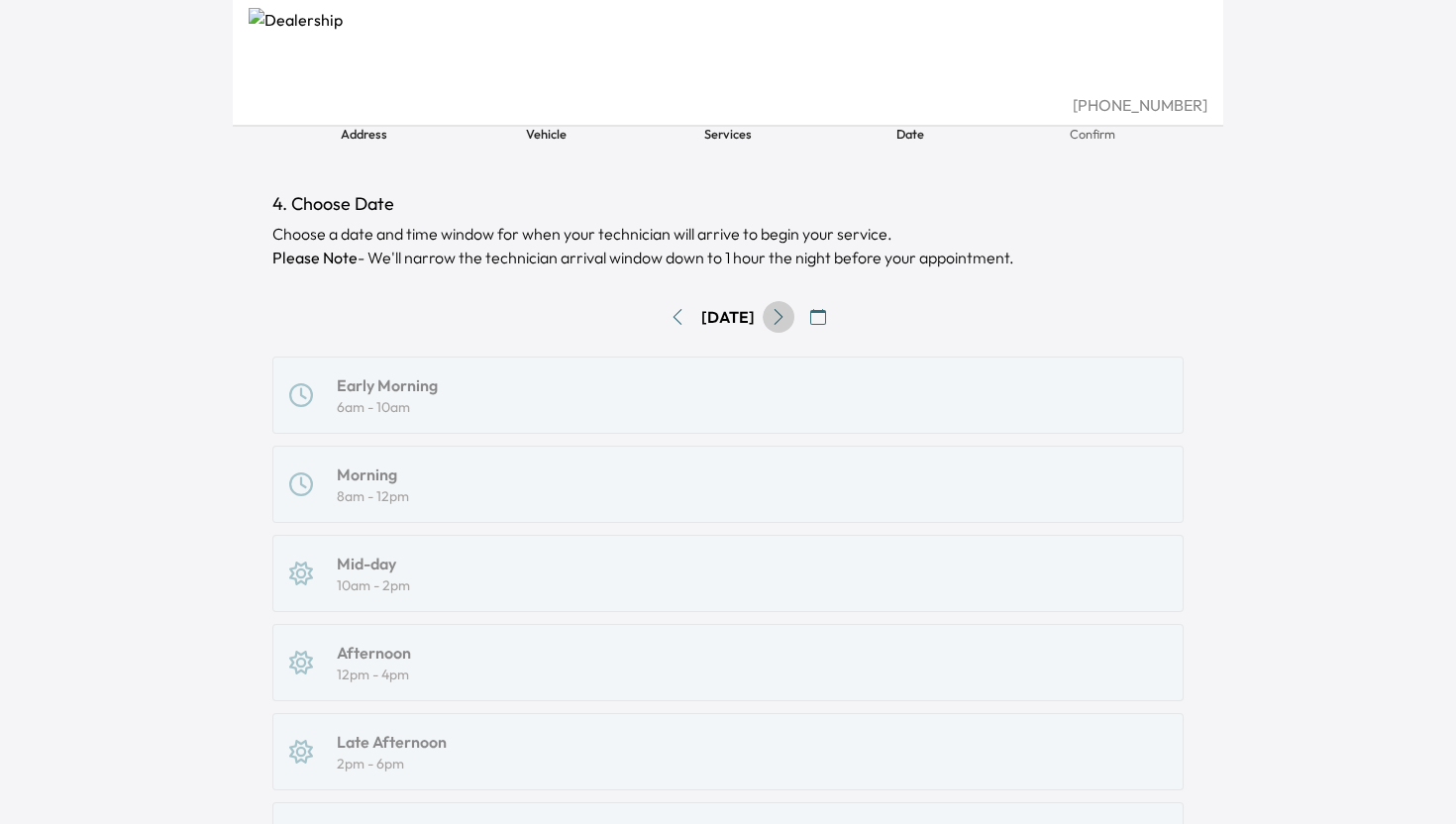 click 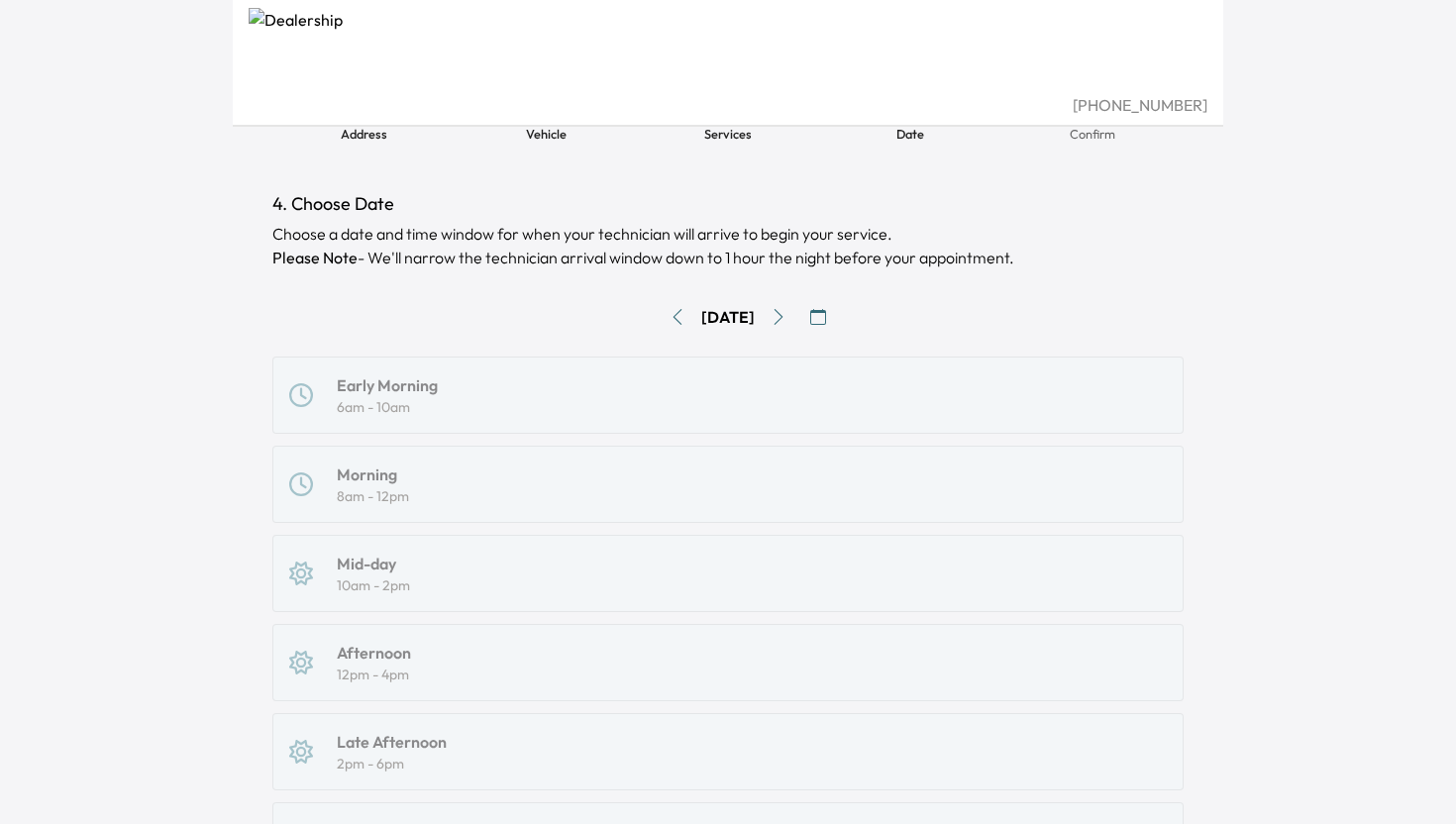 click 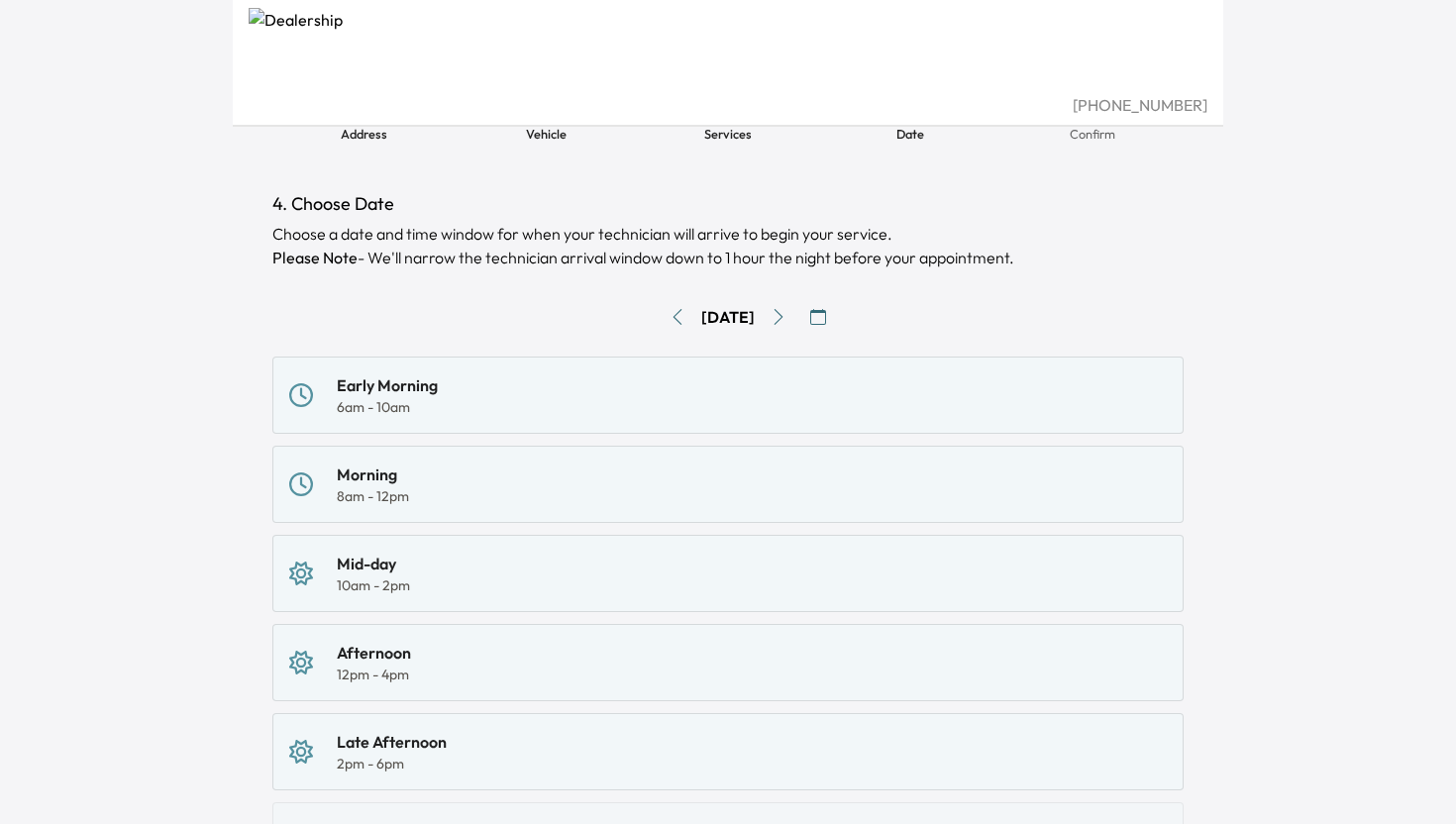 click 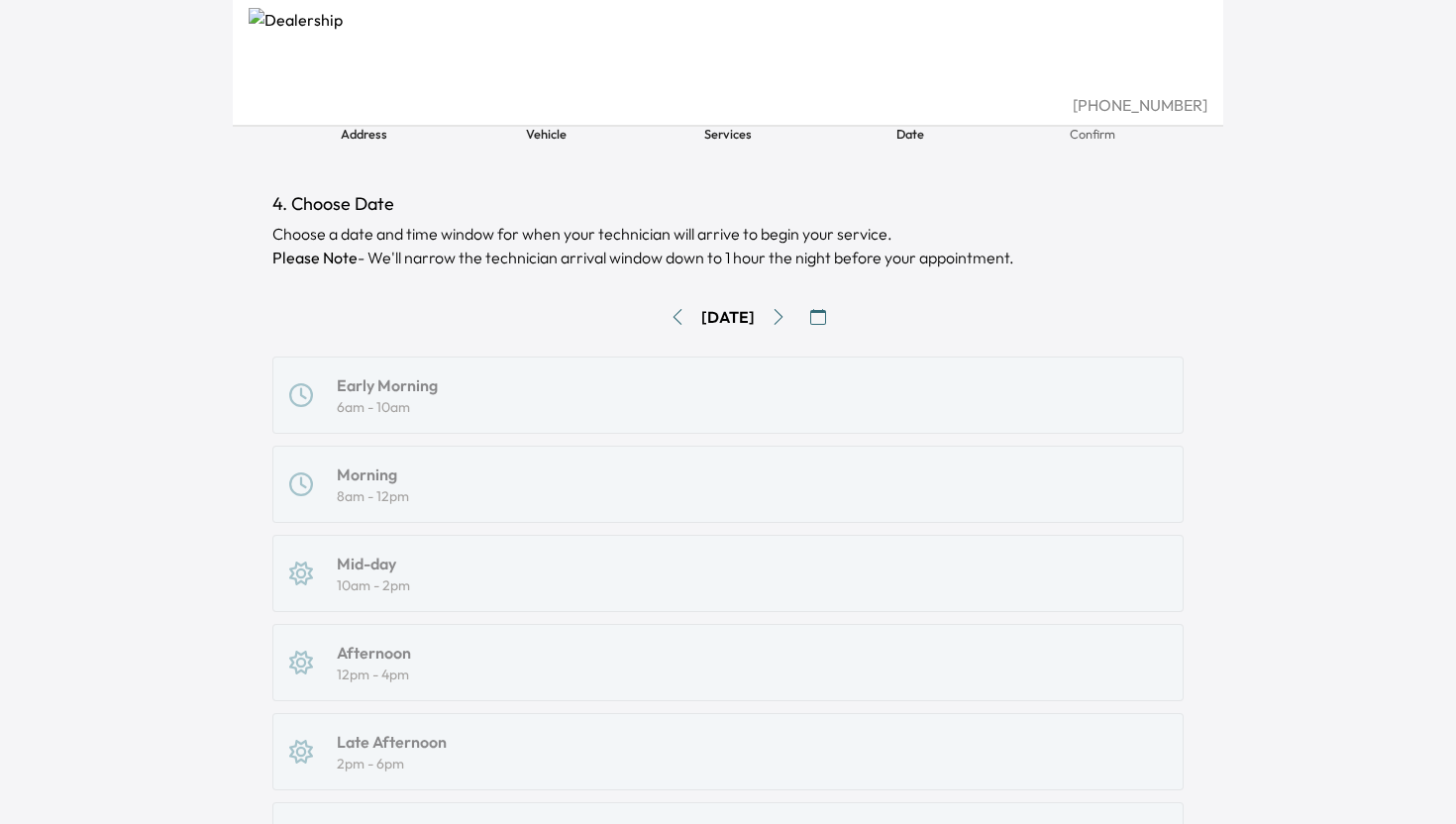 click 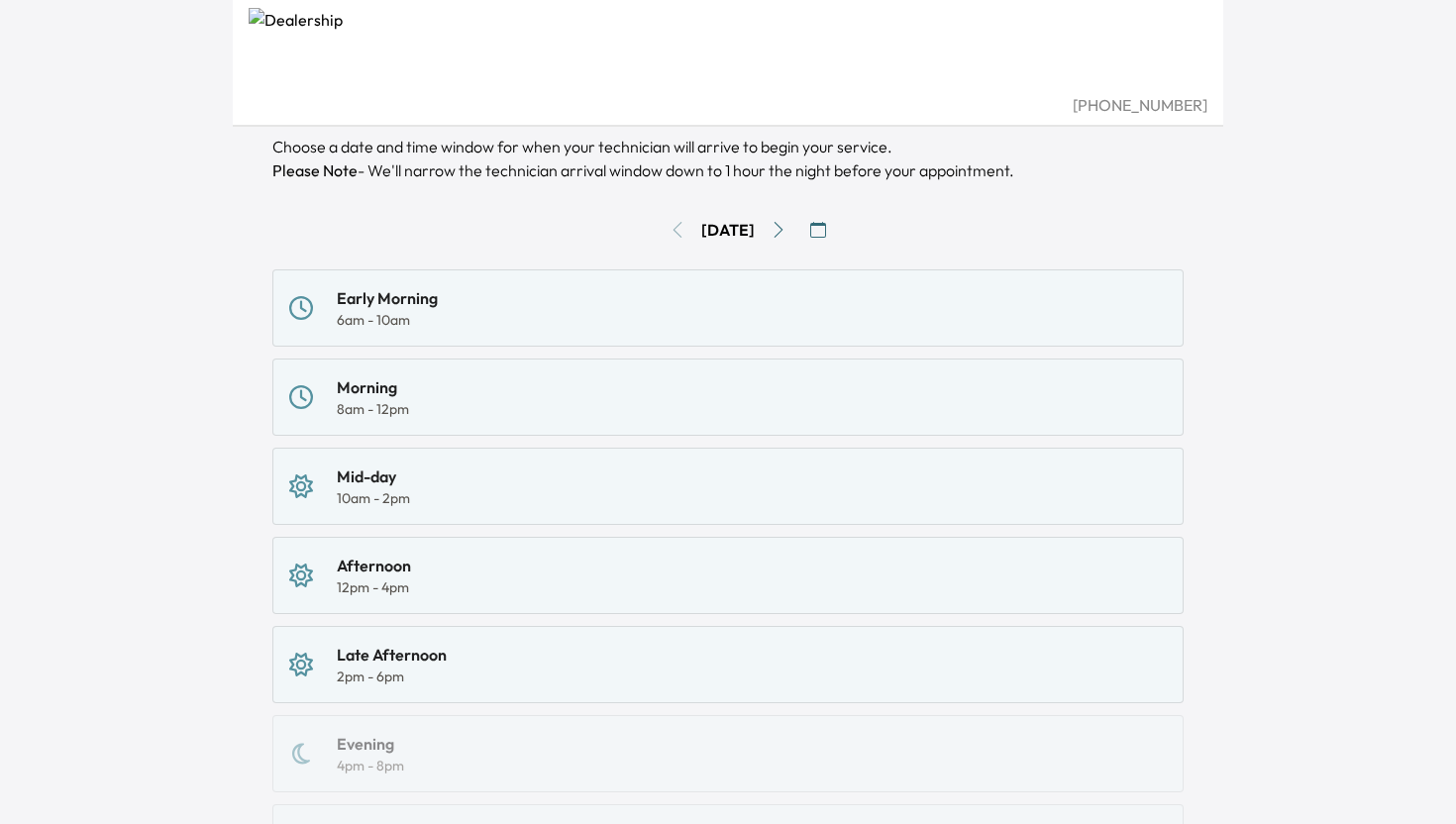 scroll, scrollTop: 168, scrollLeft: 0, axis: vertical 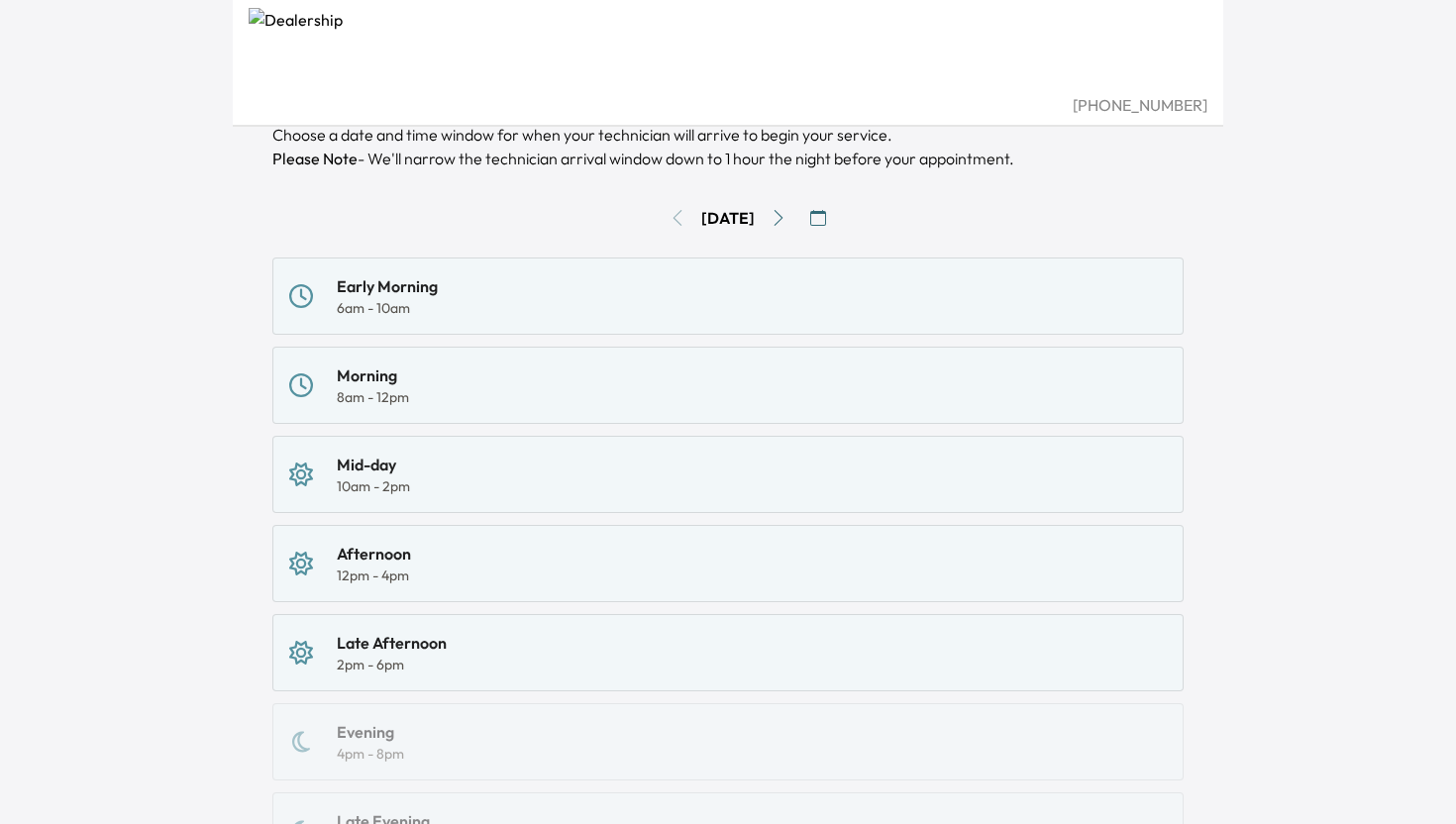 click on "Mid-day 10am - 2pm" at bounding box center [728, 474] 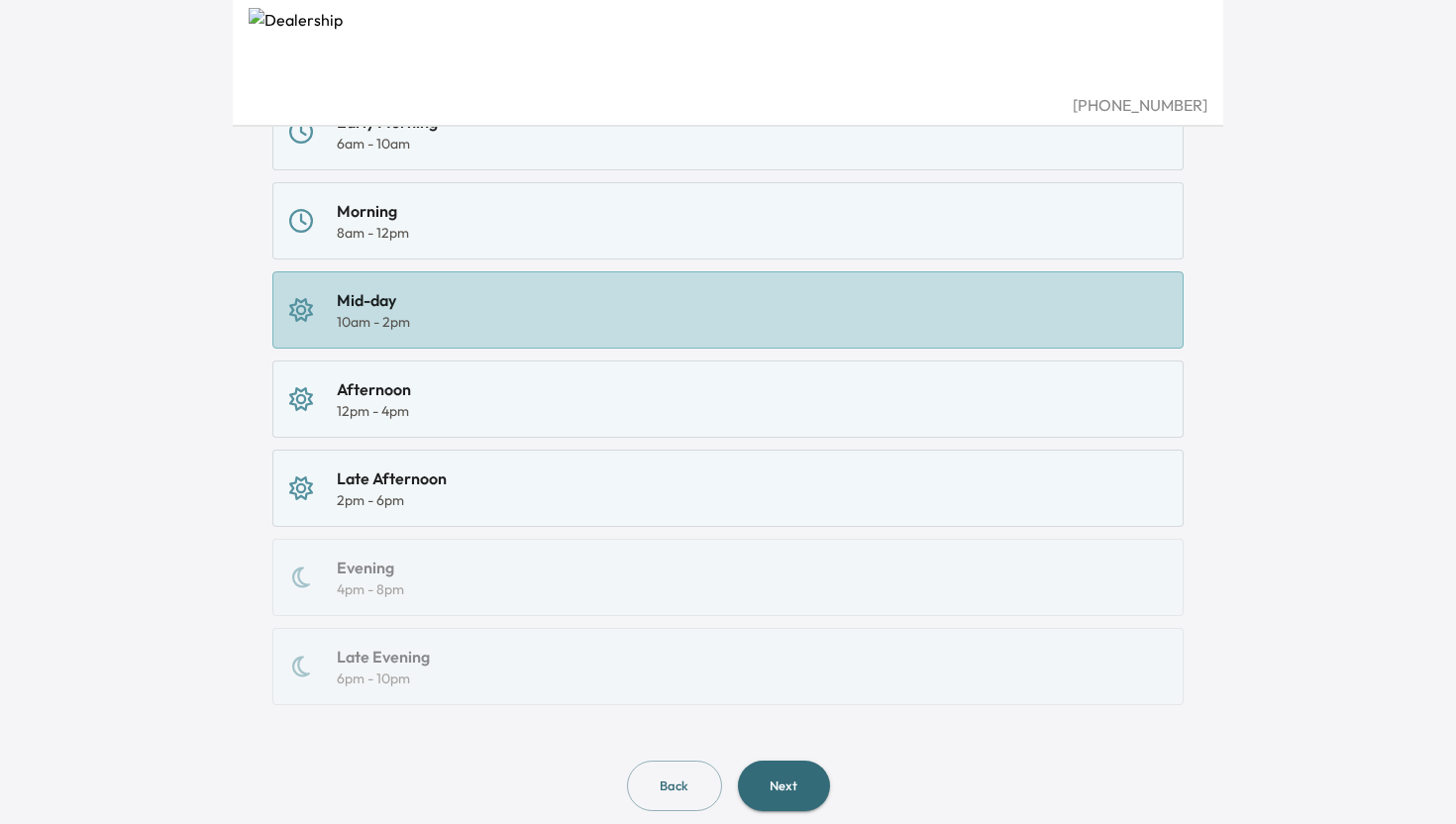 scroll, scrollTop: 383, scrollLeft: 0, axis: vertical 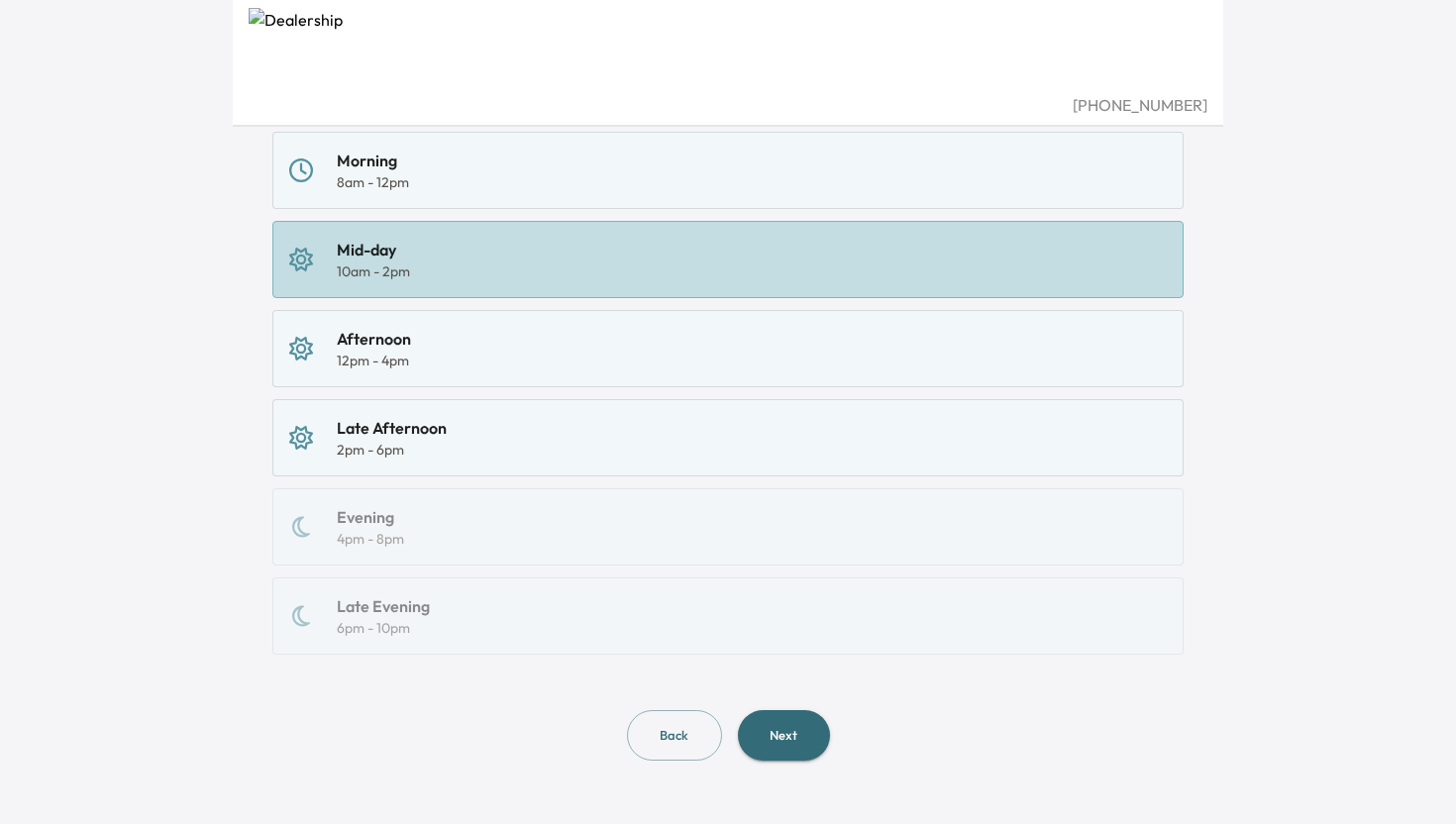click on "Next" at bounding box center (783, 735) 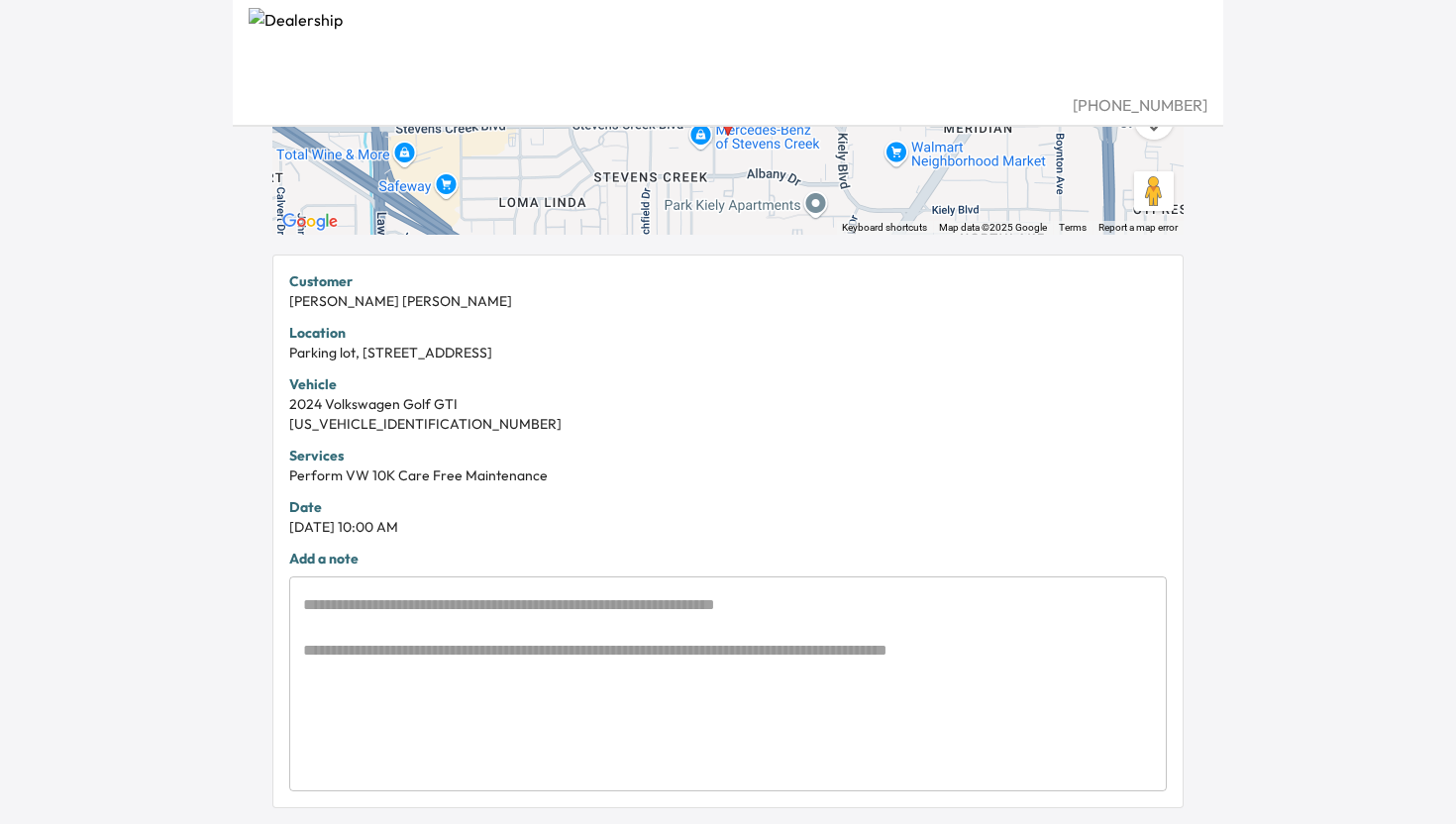 scroll, scrollTop: 412, scrollLeft: 0, axis: vertical 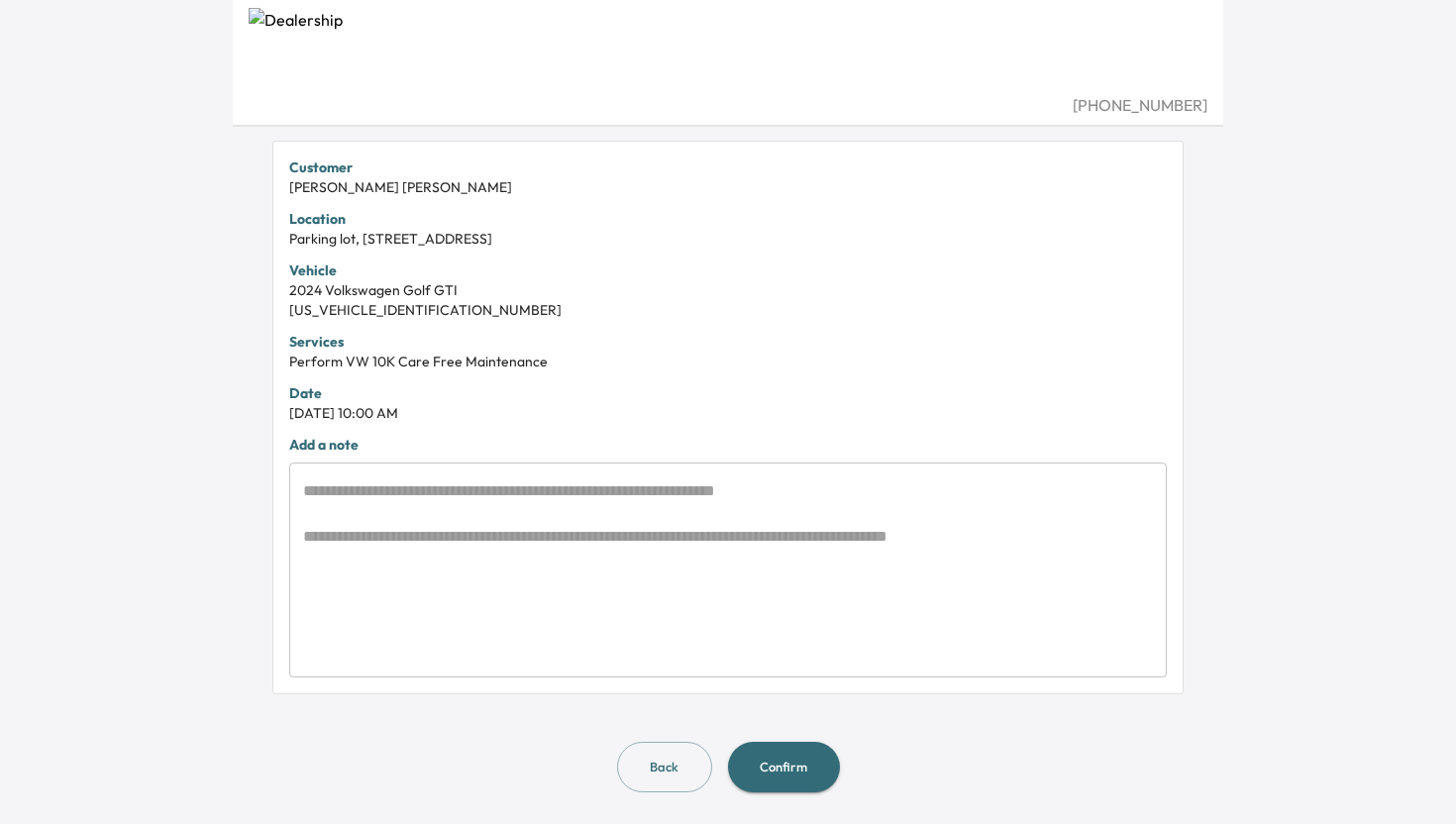 click on "Confirm" at bounding box center (783, 767) 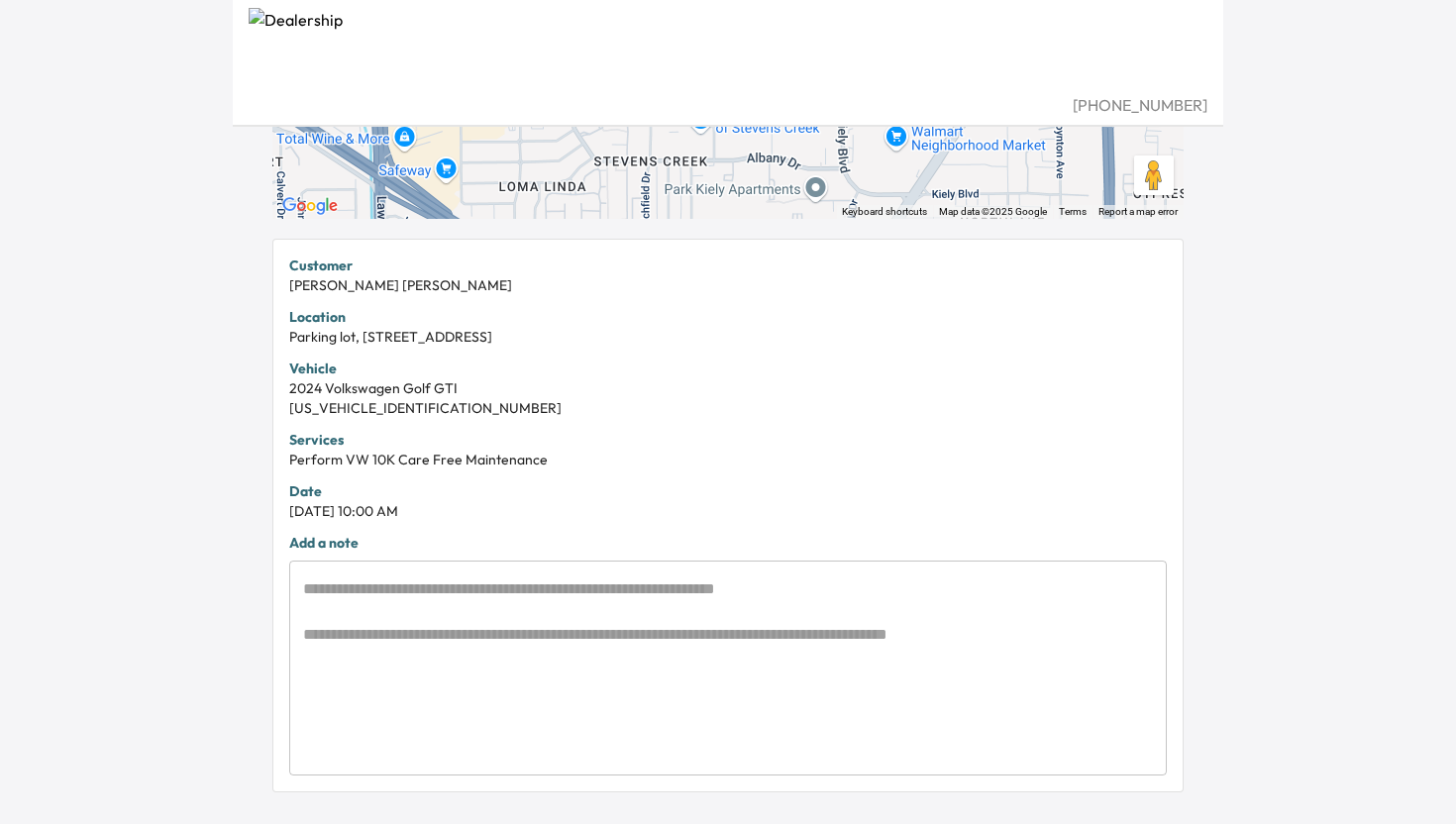 scroll, scrollTop: 412, scrollLeft: 0, axis: vertical 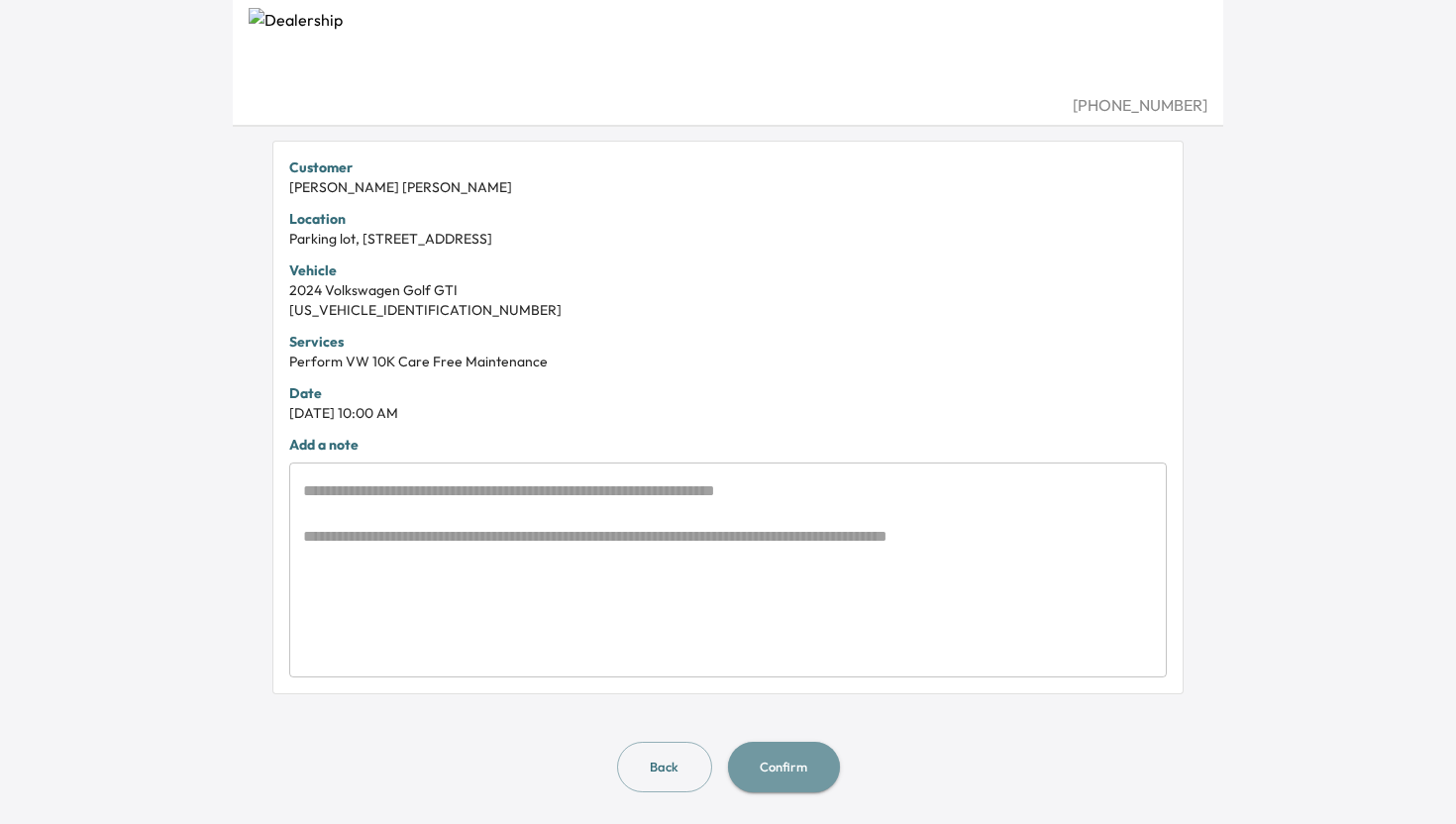 click on "Confirm" at bounding box center (783, 767) 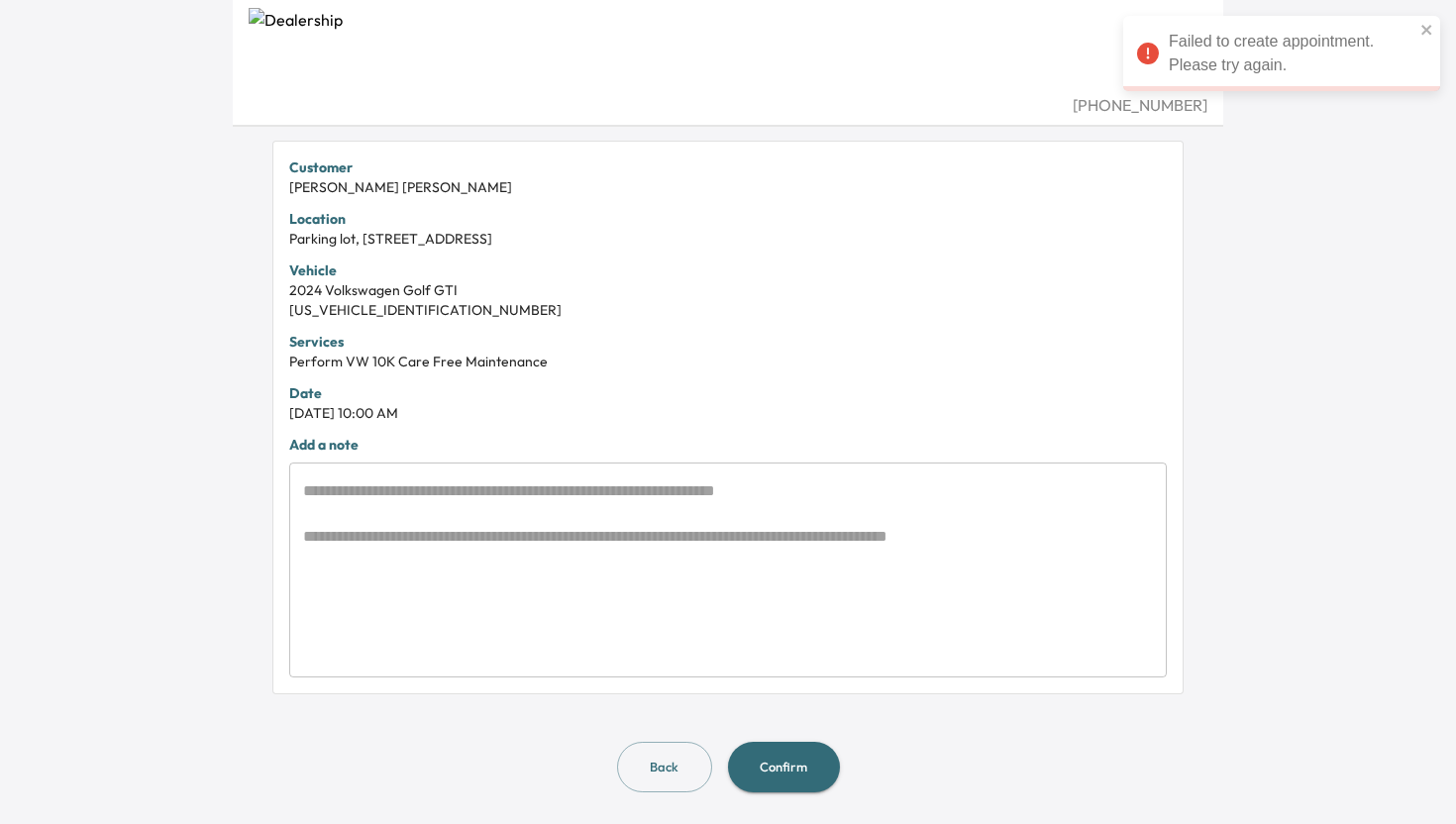 click on "Back" at bounding box center (665, 767) 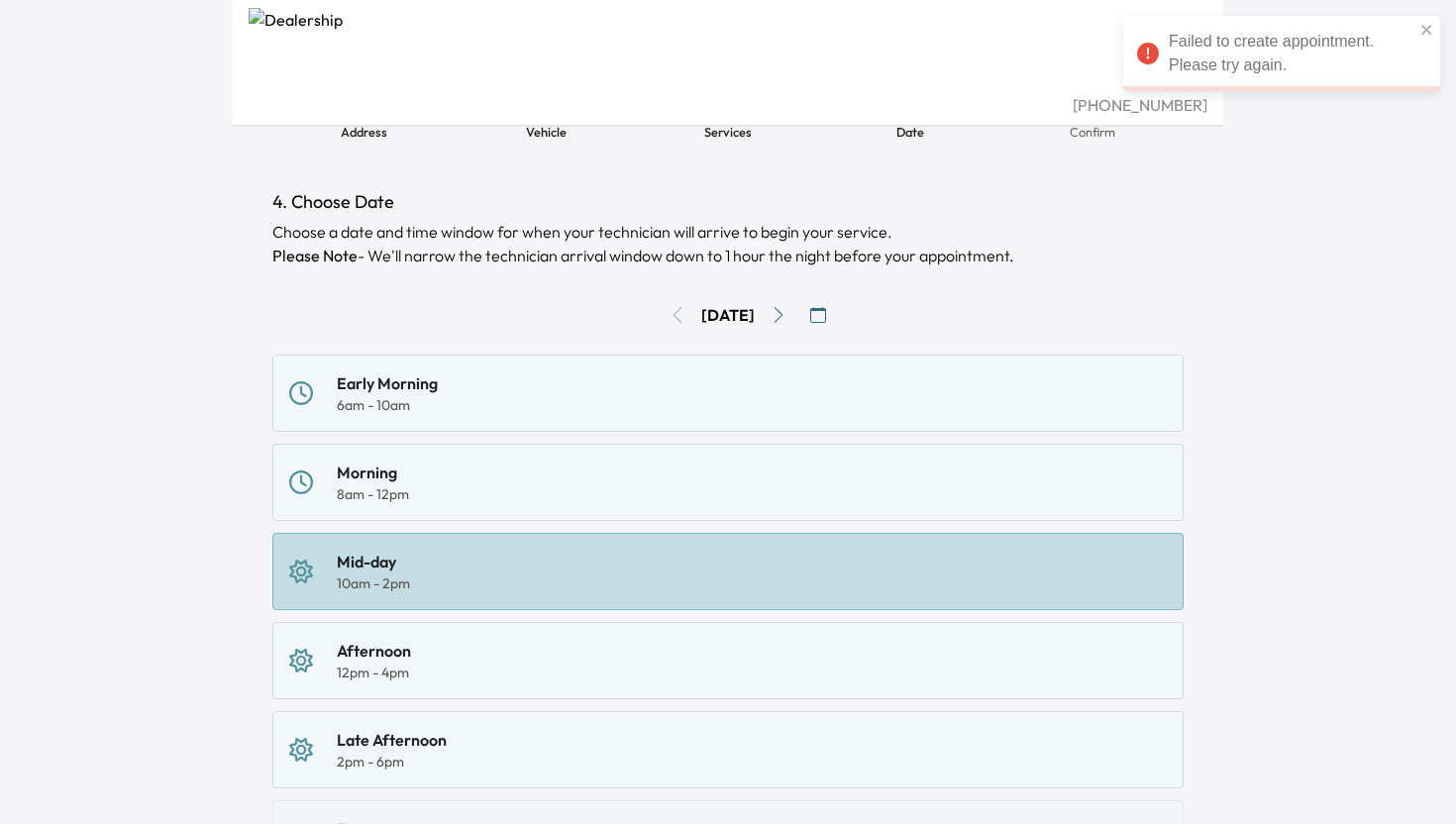 scroll, scrollTop: 37, scrollLeft: 0, axis: vertical 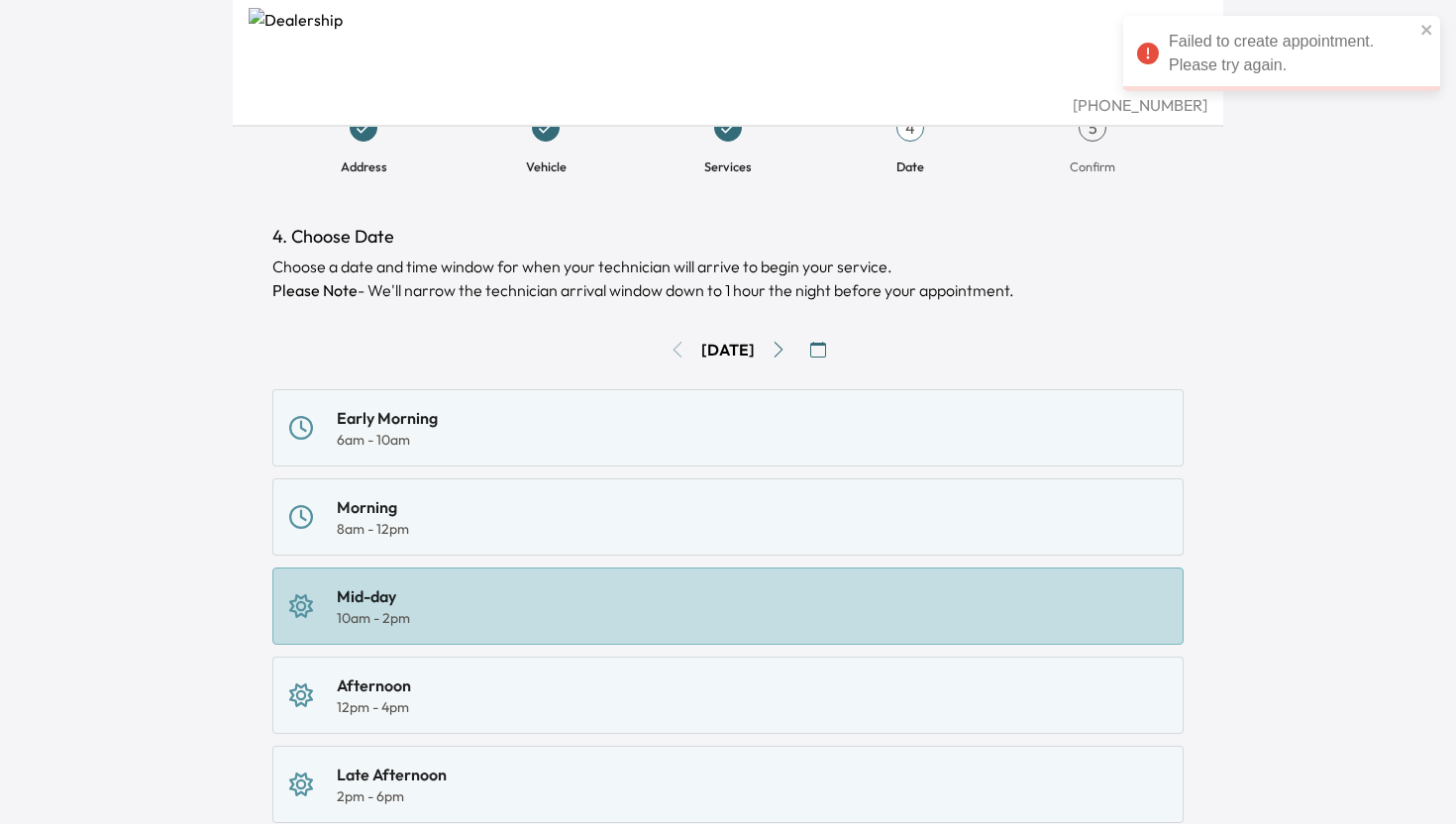 click on "Fri, Jul 4" at bounding box center (728, 350) 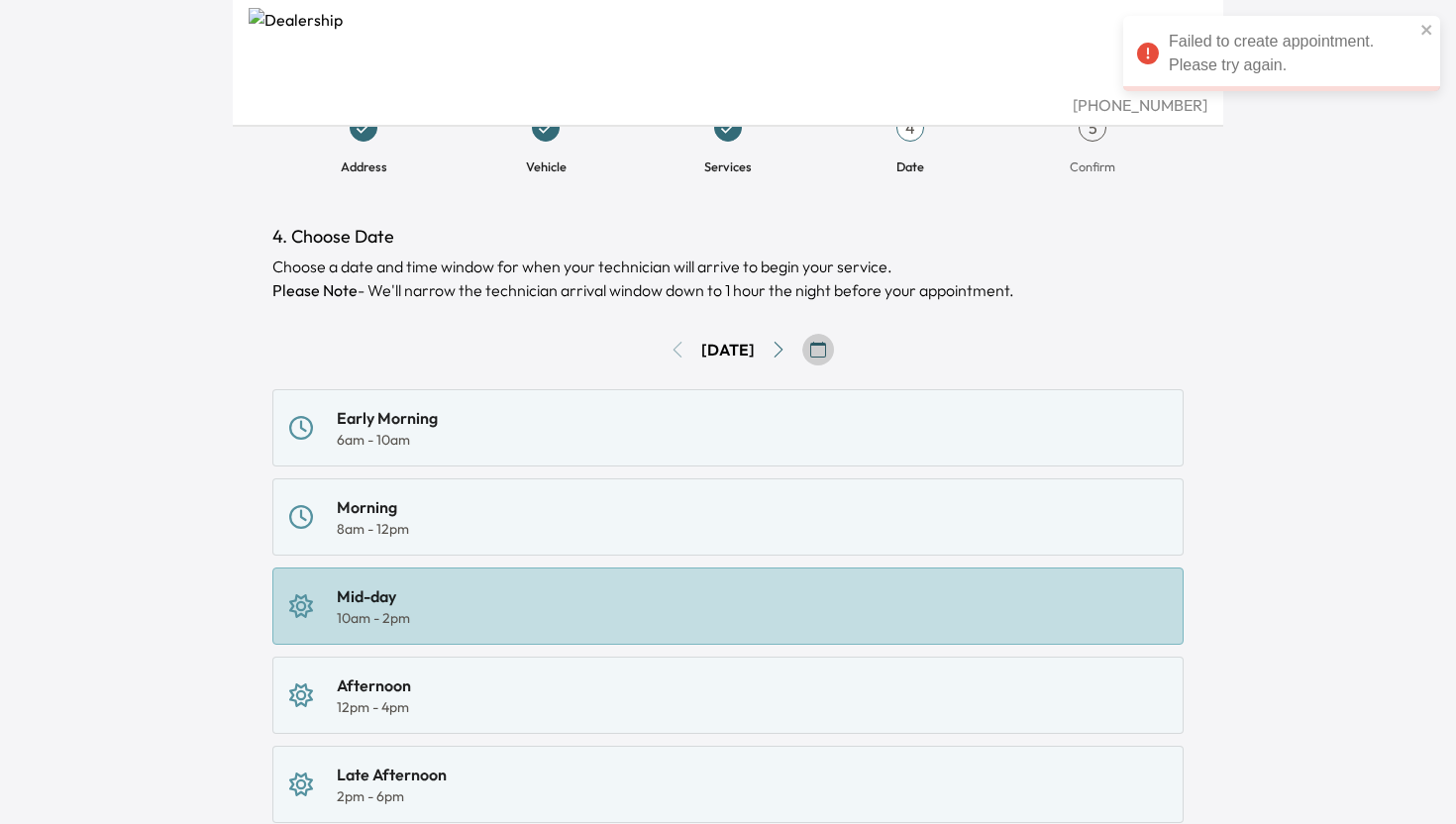 click 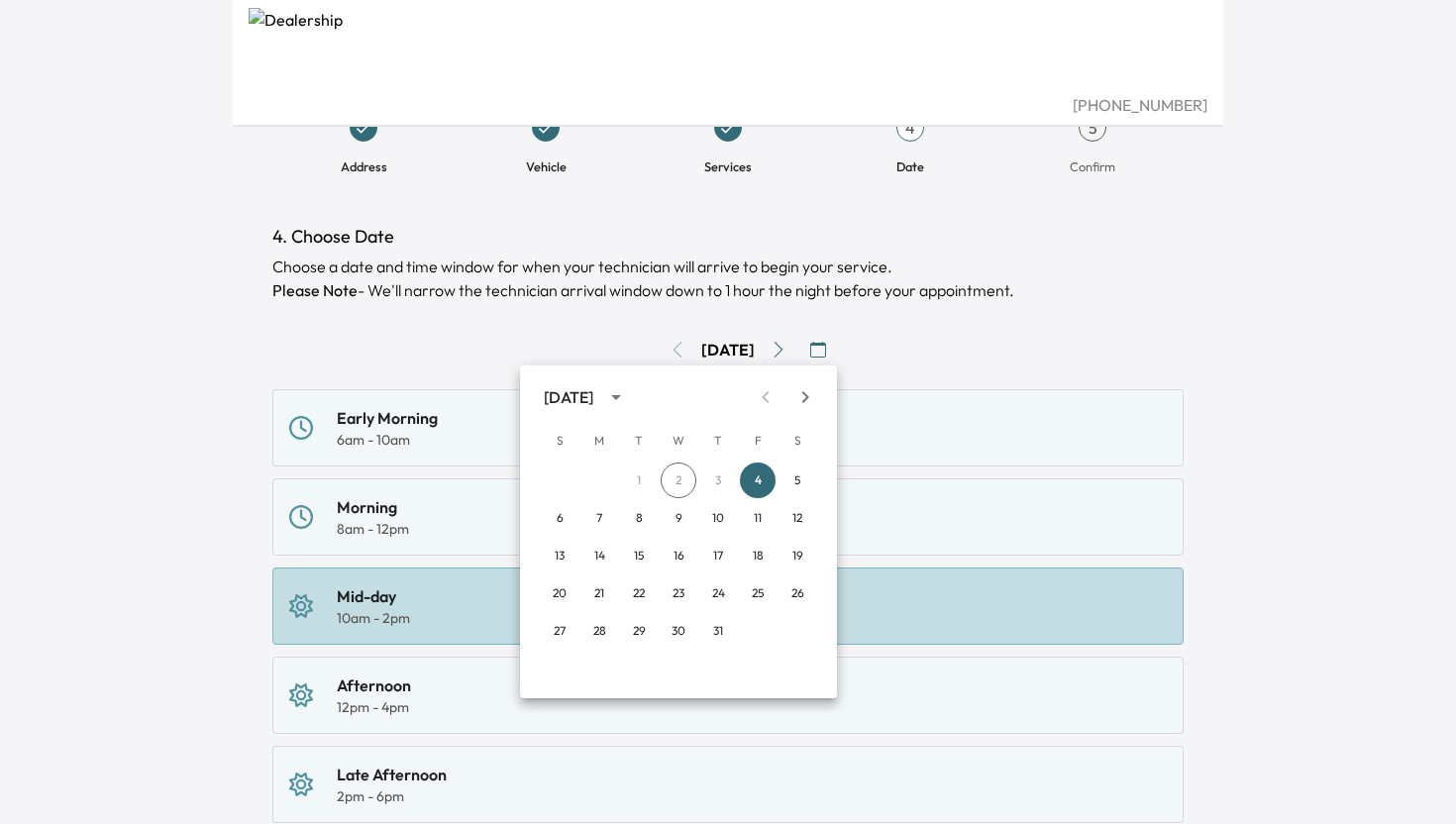 click on "1 2 3 4 5" at bounding box center (678, 480) 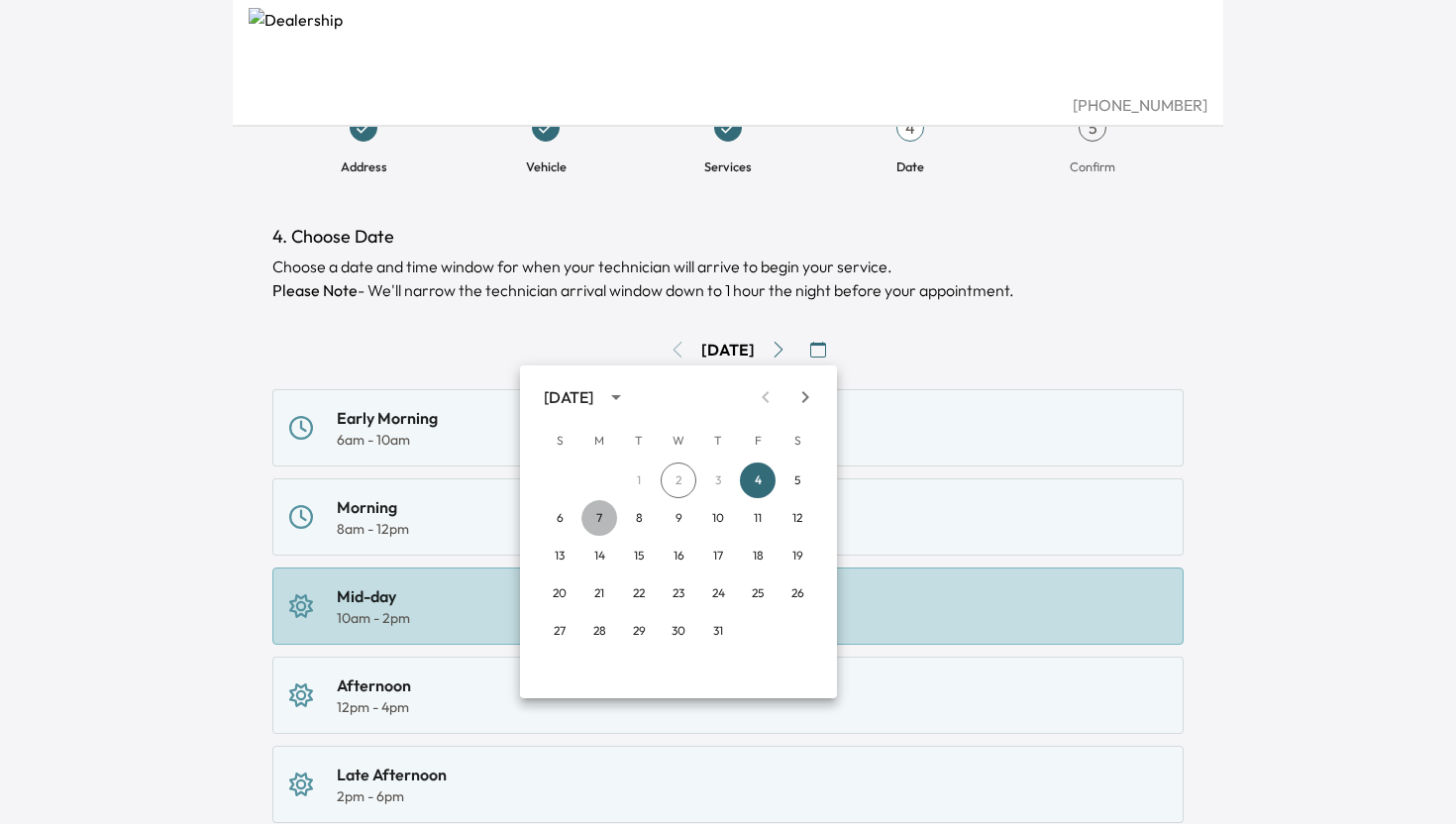 click on "7" at bounding box center (599, 518) 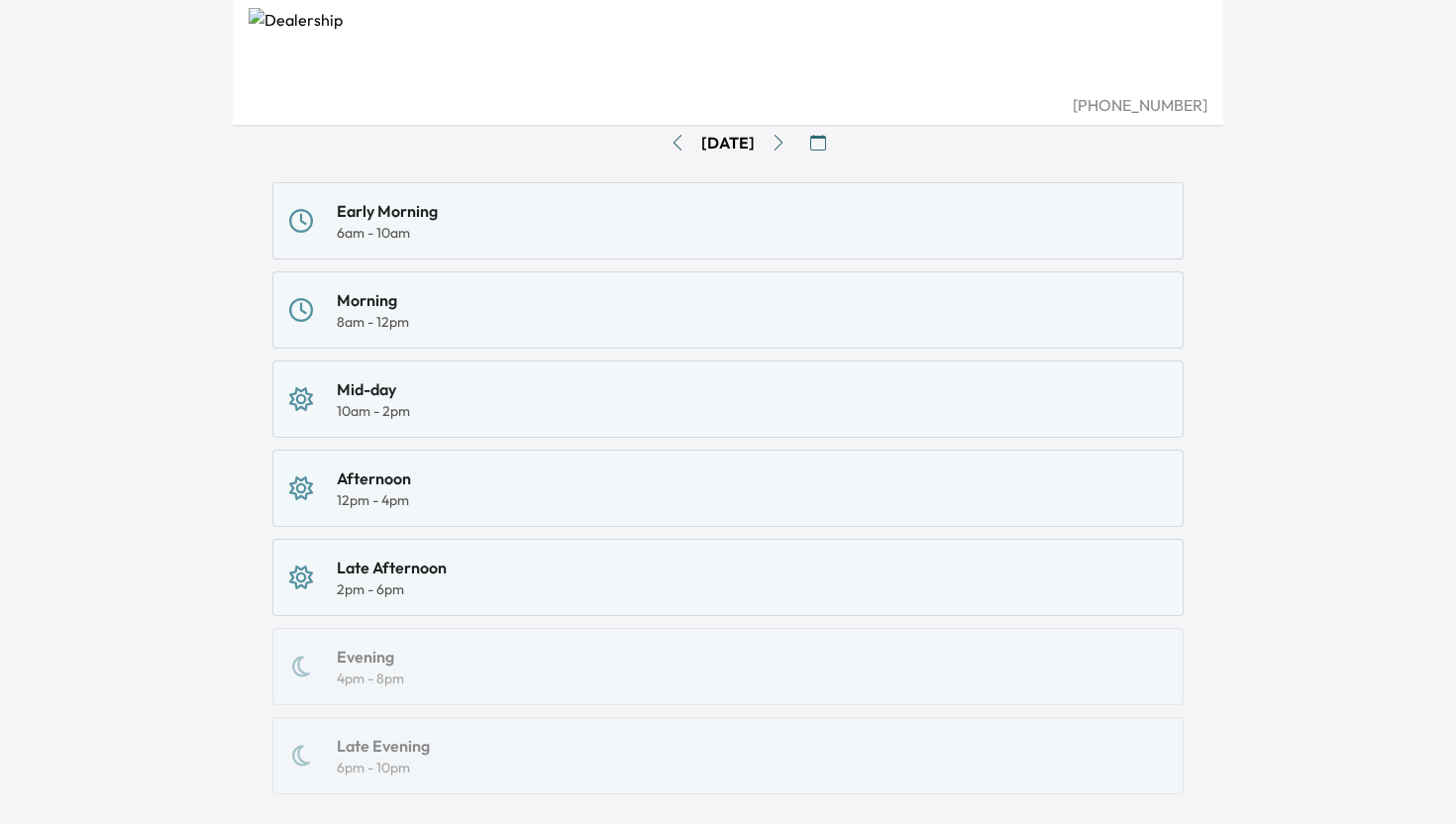 scroll, scrollTop: 243, scrollLeft: 0, axis: vertical 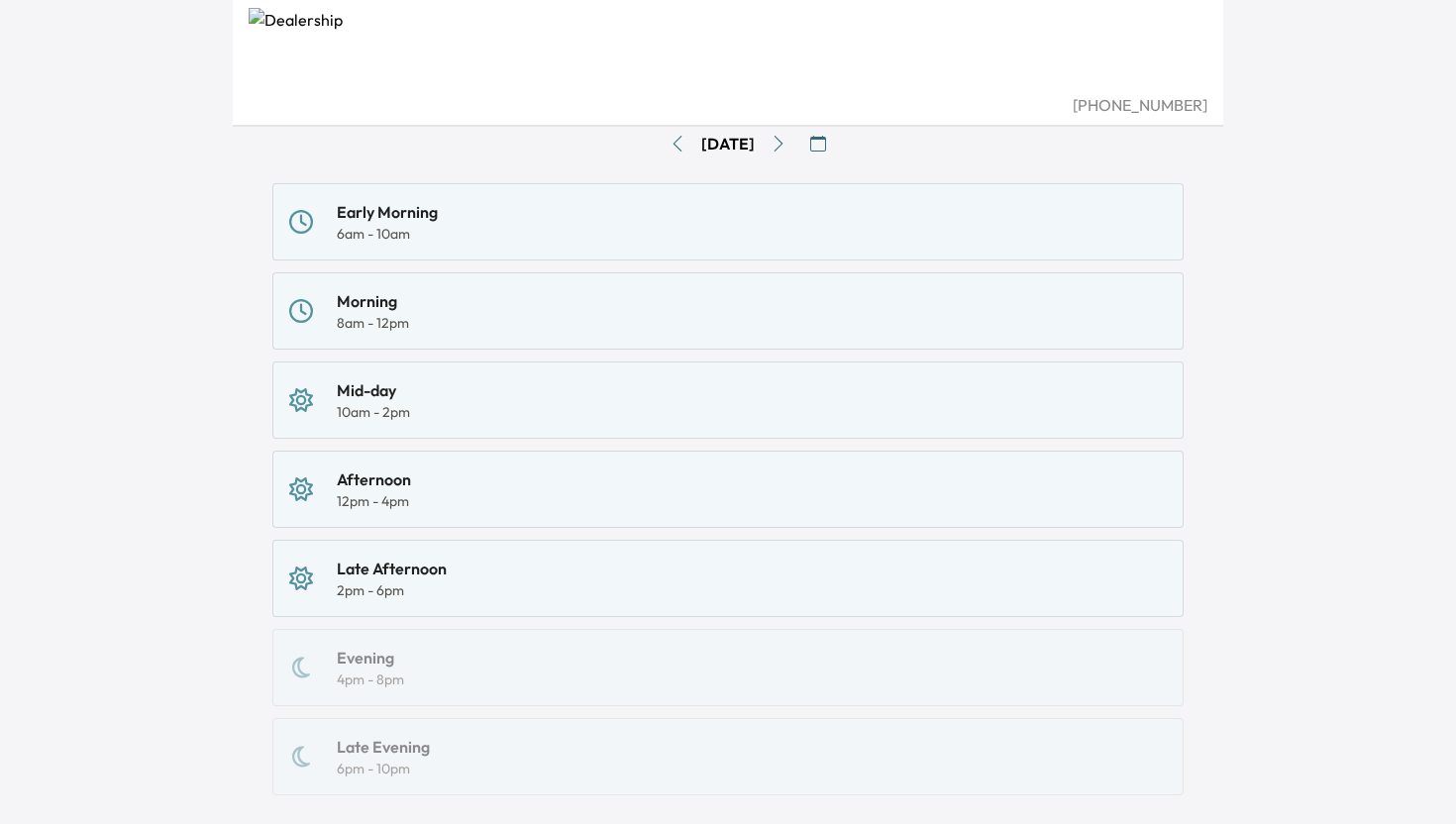 click on "Late Afternoon 2pm - 6pm" at bounding box center [728, 578] 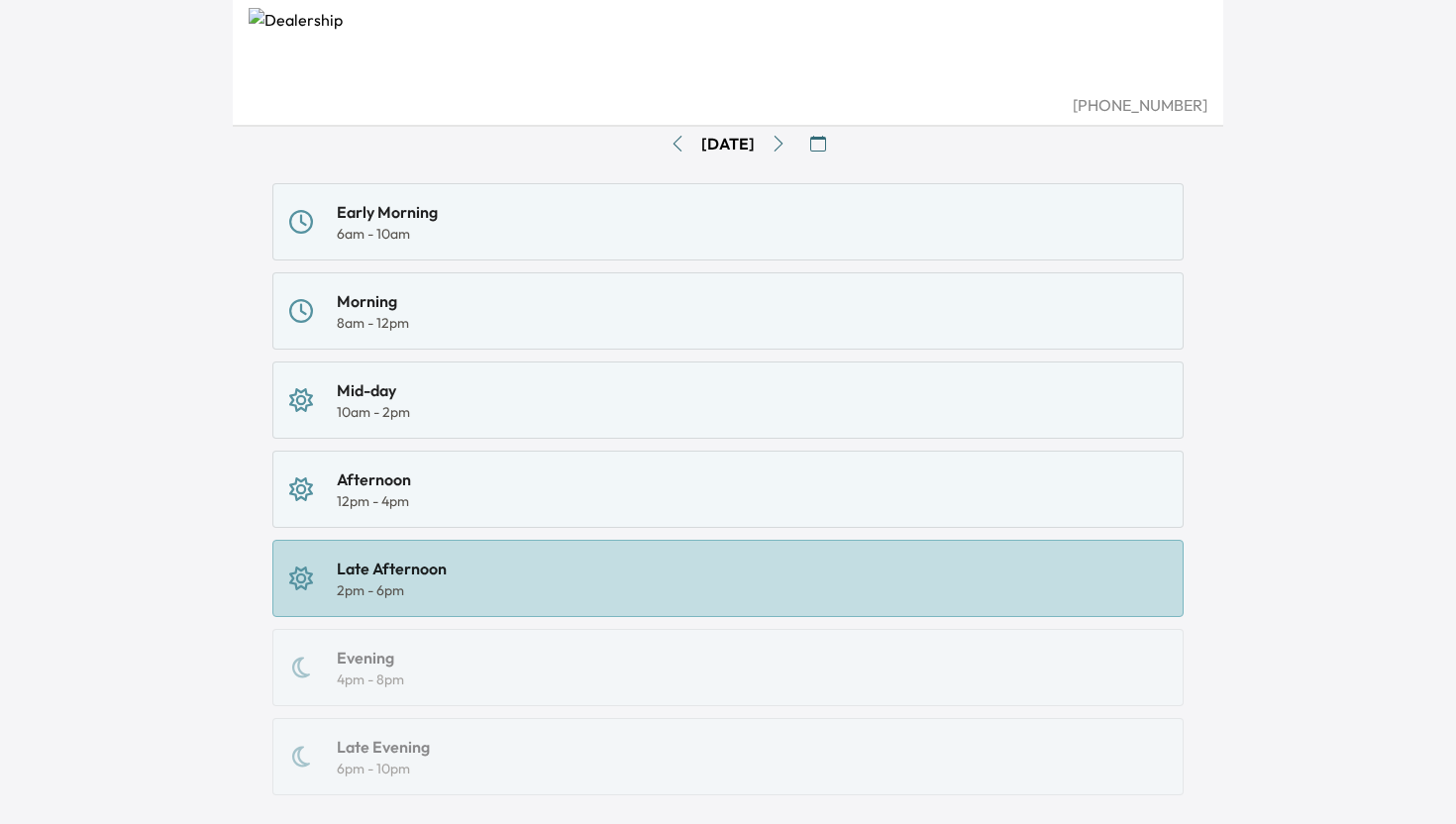 click on "Late Afternoon 2pm - 6pm" at bounding box center [728, 578] 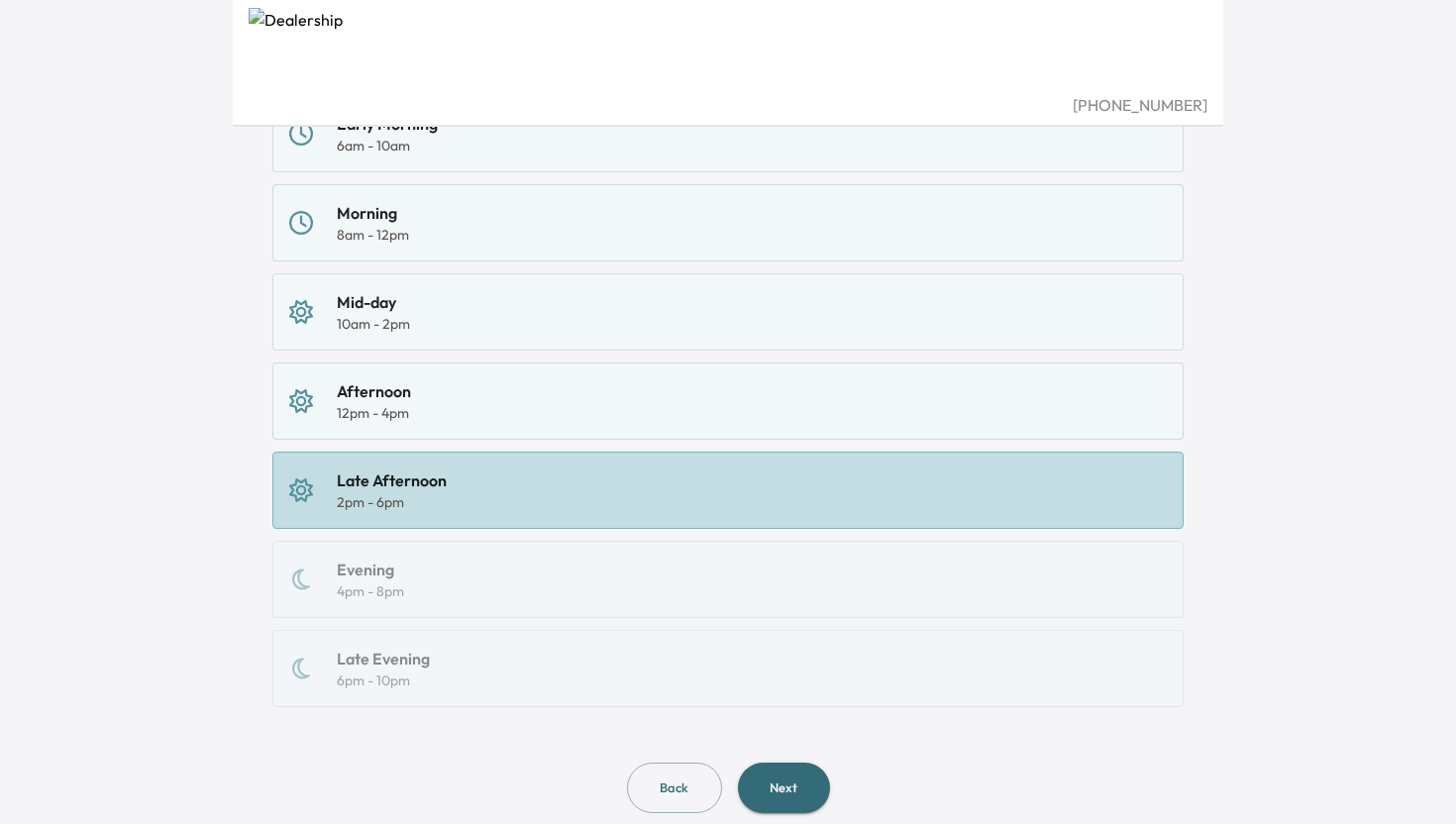 scroll, scrollTop: 383, scrollLeft: 0, axis: vertical 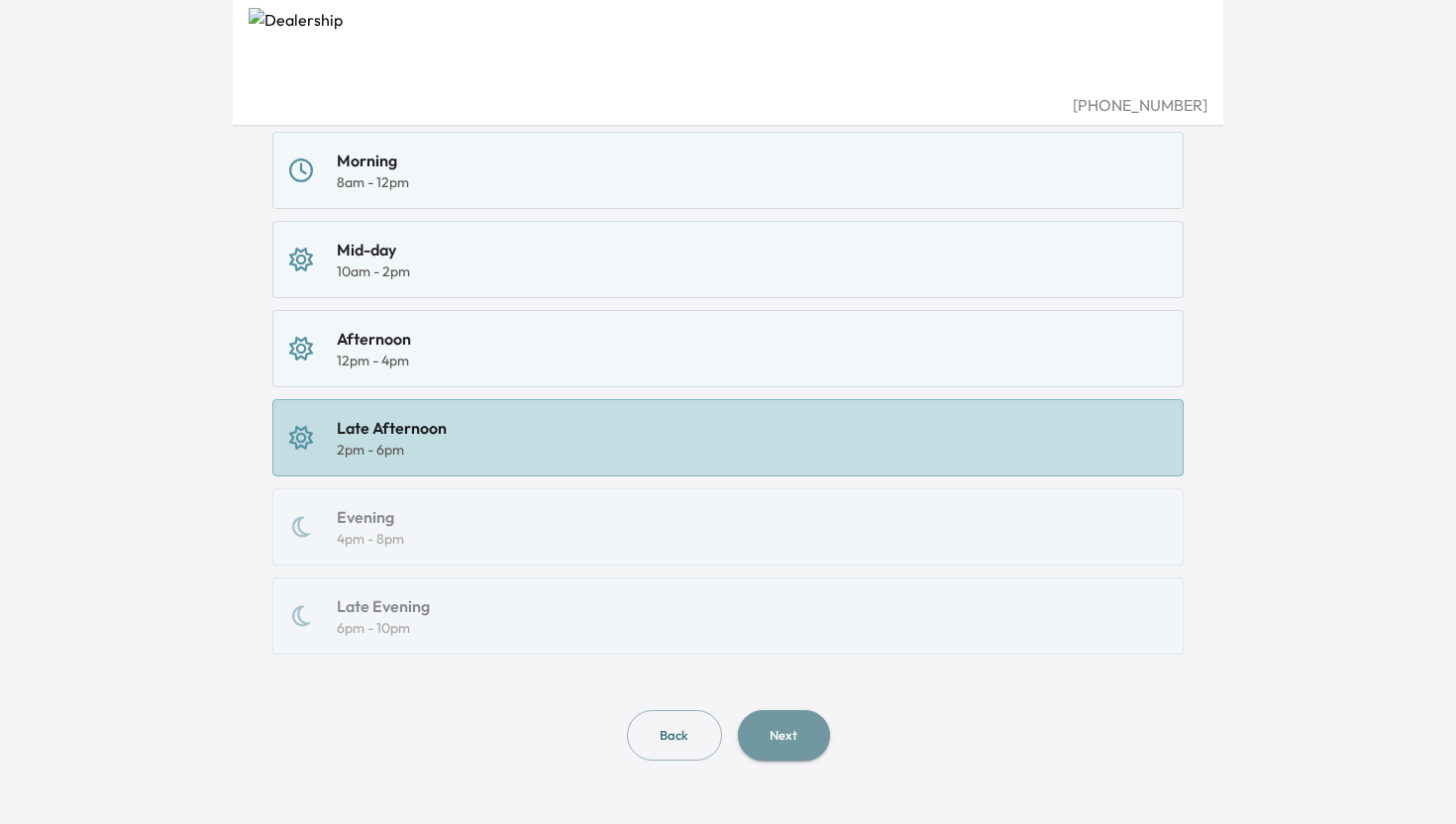 click on "Next" at bounding box center (783, 735) 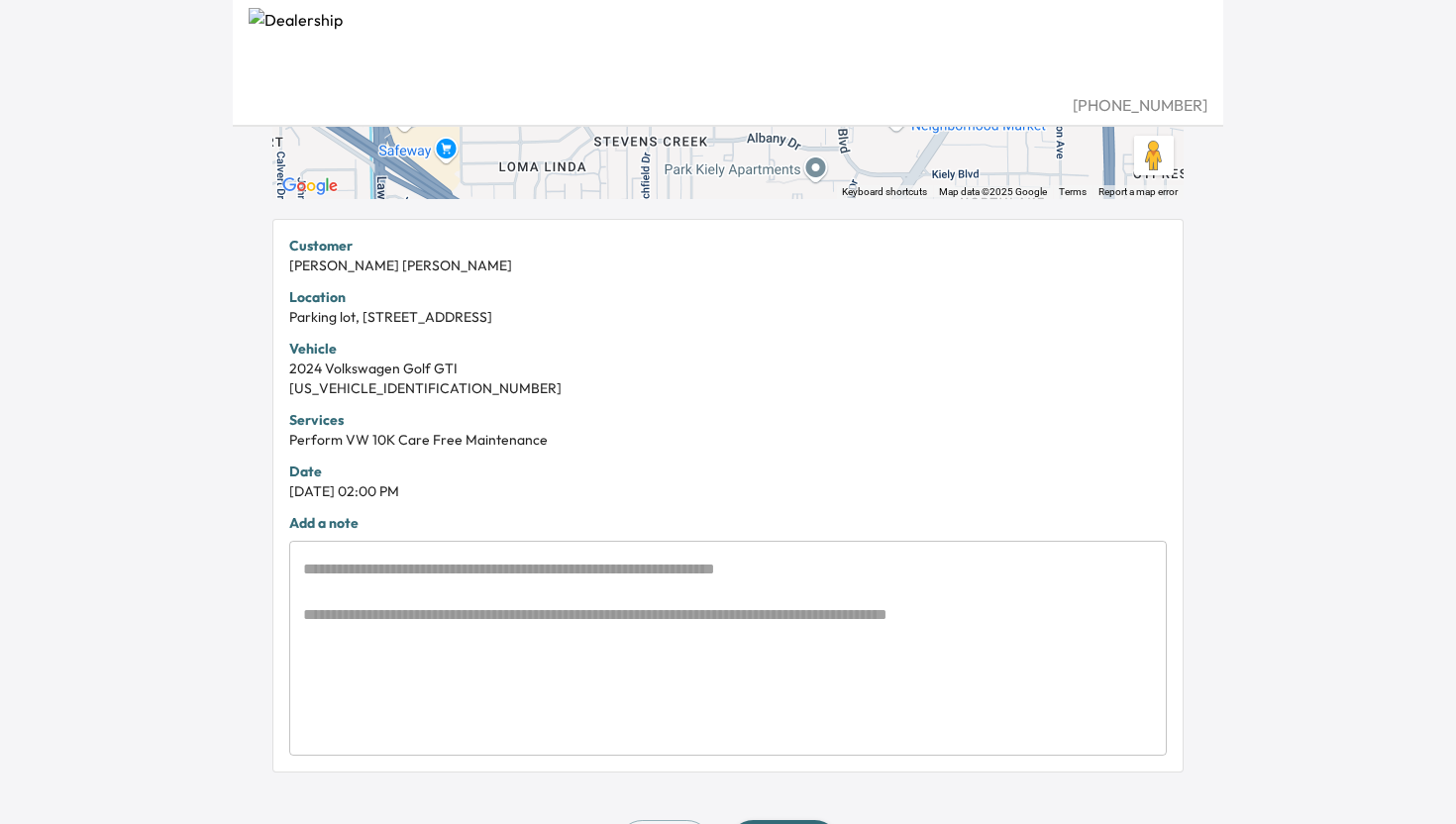 scroll, scrollTop: 336, scrollLeft: 0, axis: vertical 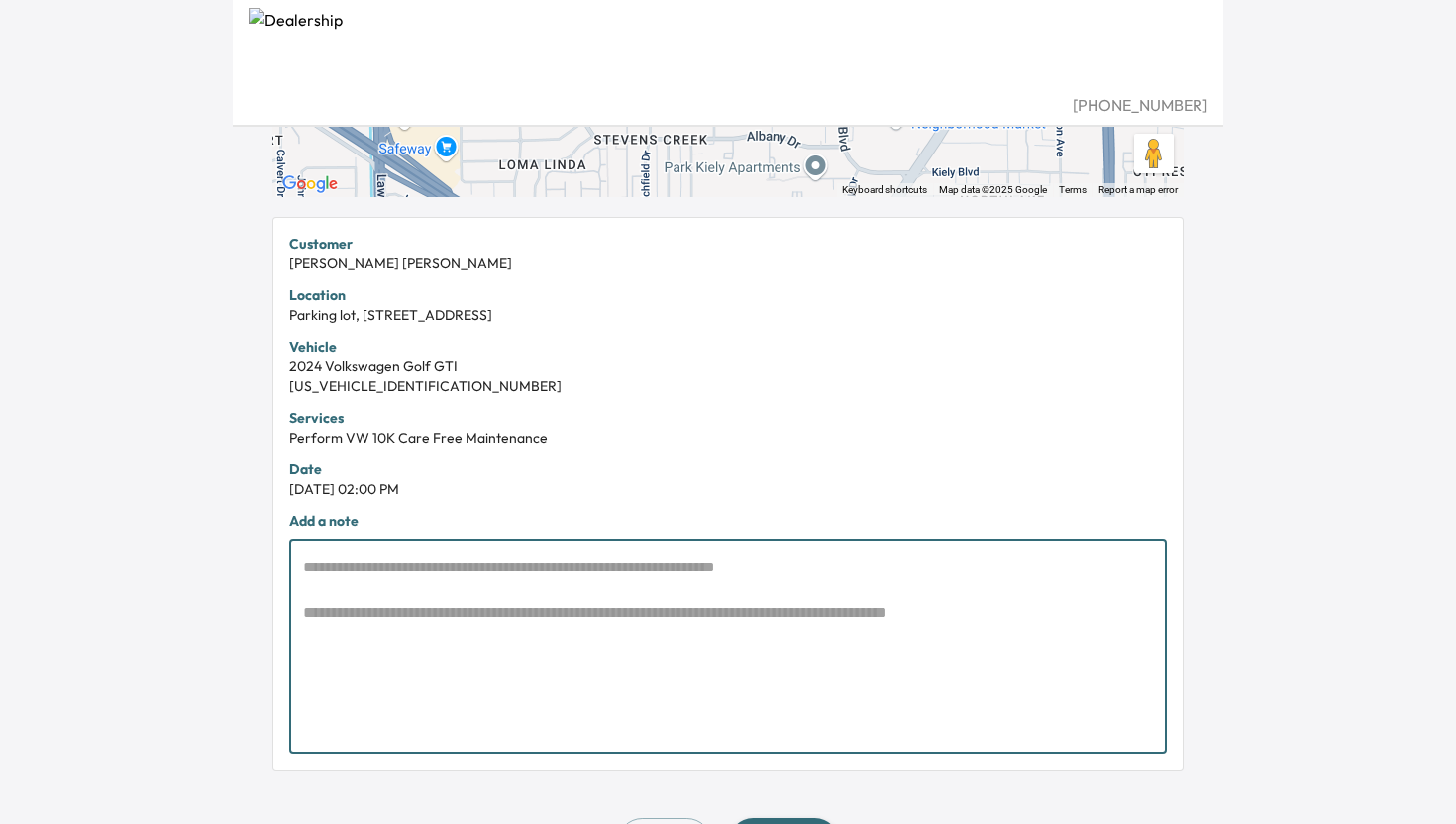 click at bounding box center (728, 647) 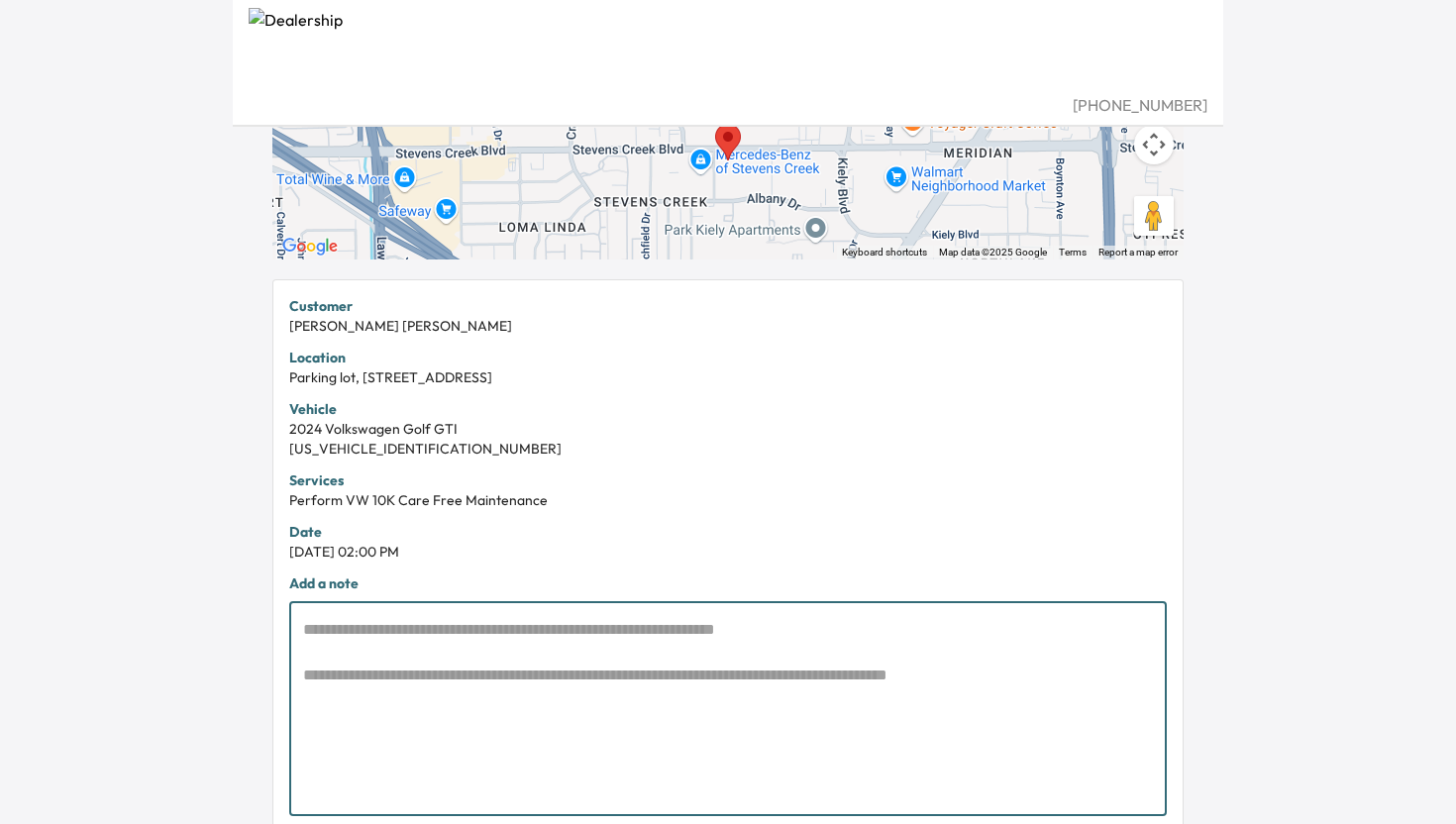 scroll, scrollTop: 412, scrollLeft: 0, axis: vertical 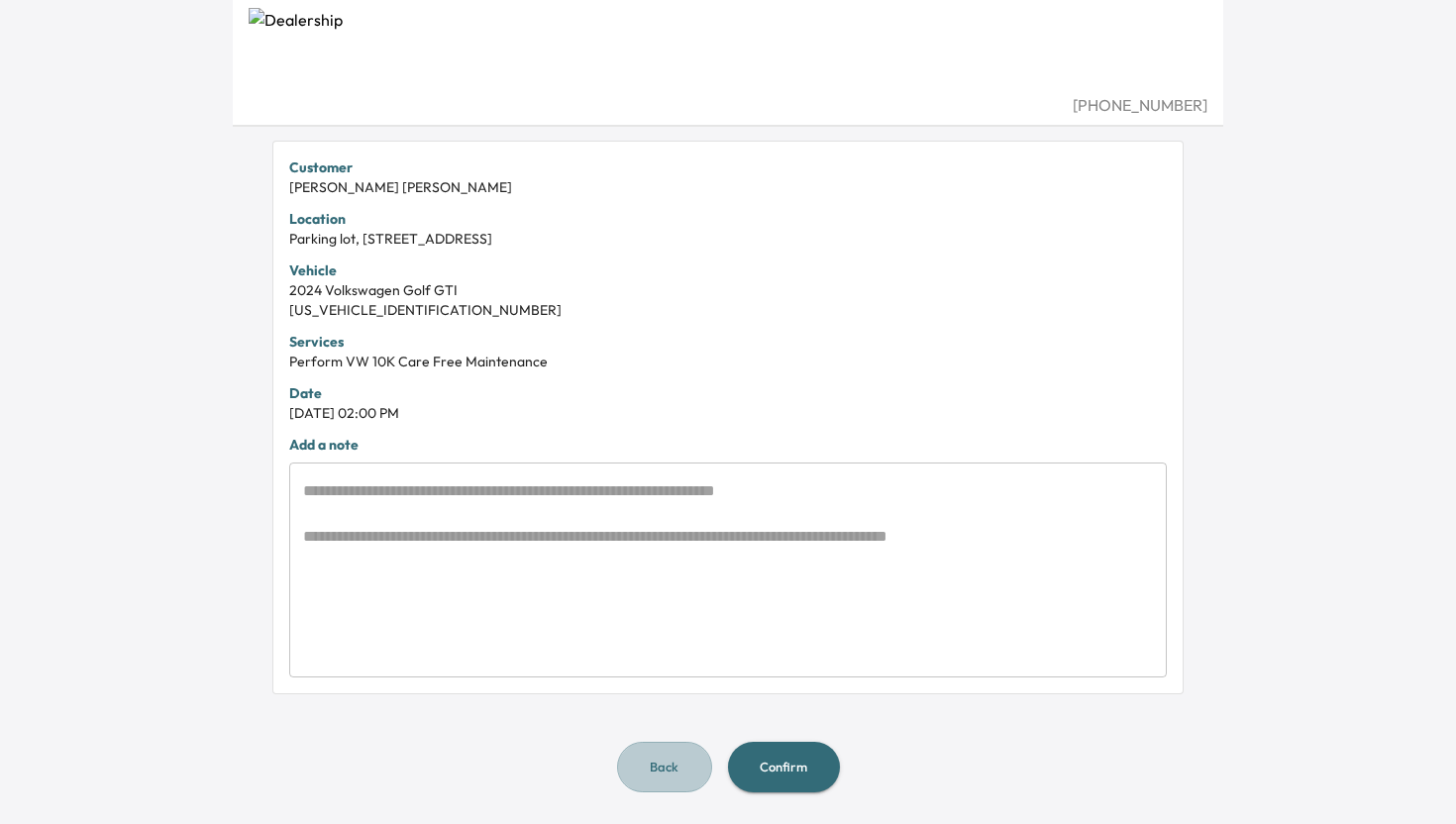 click on "Back" at bounding box center (665, 767) 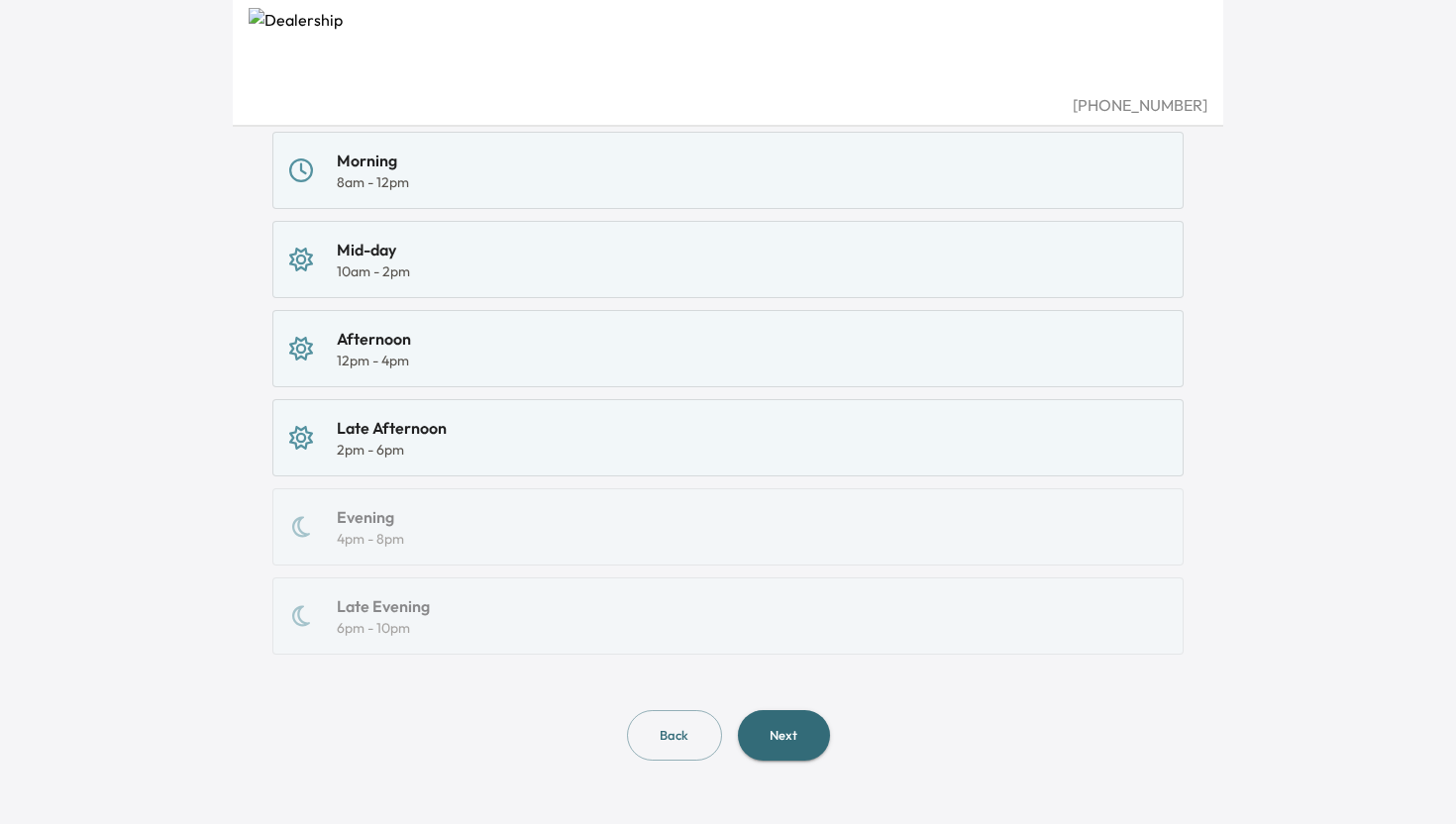 click on "Back" at bounding box center [675, 735] 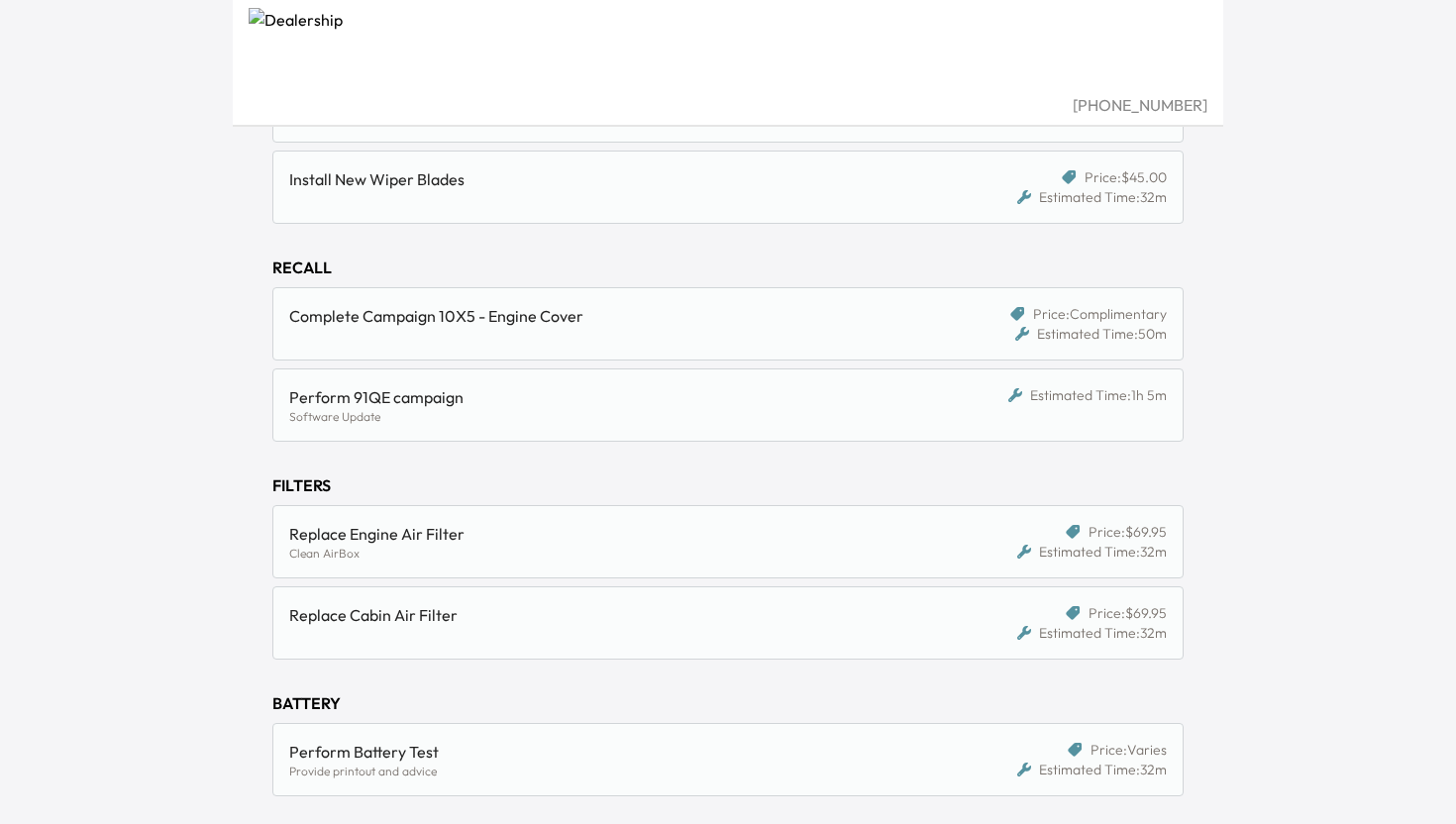 scroll, scrollTop: 591, scrollLeft: 0, axis: vertical 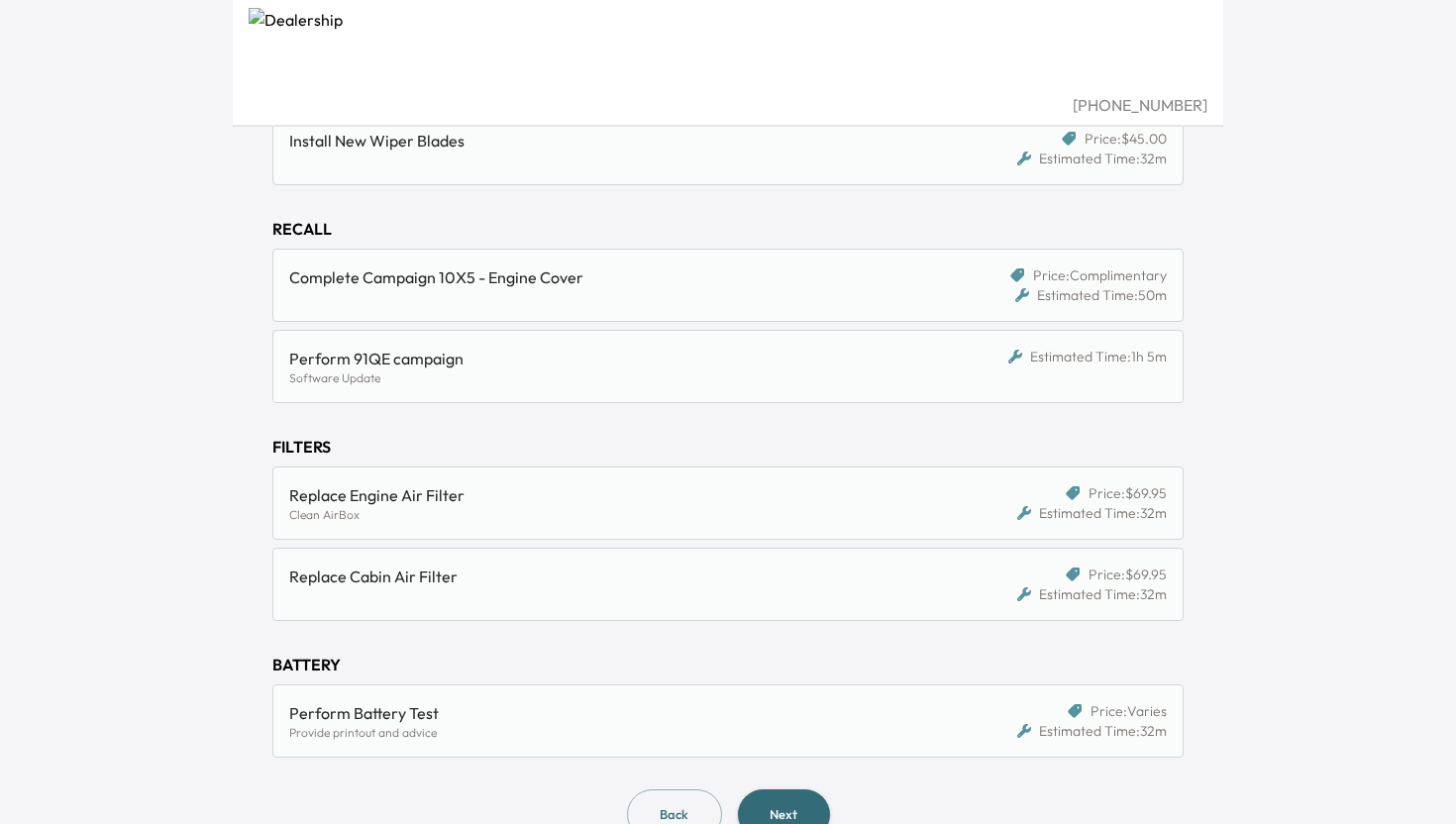 click on "Next" at bounding box center [783, 814] 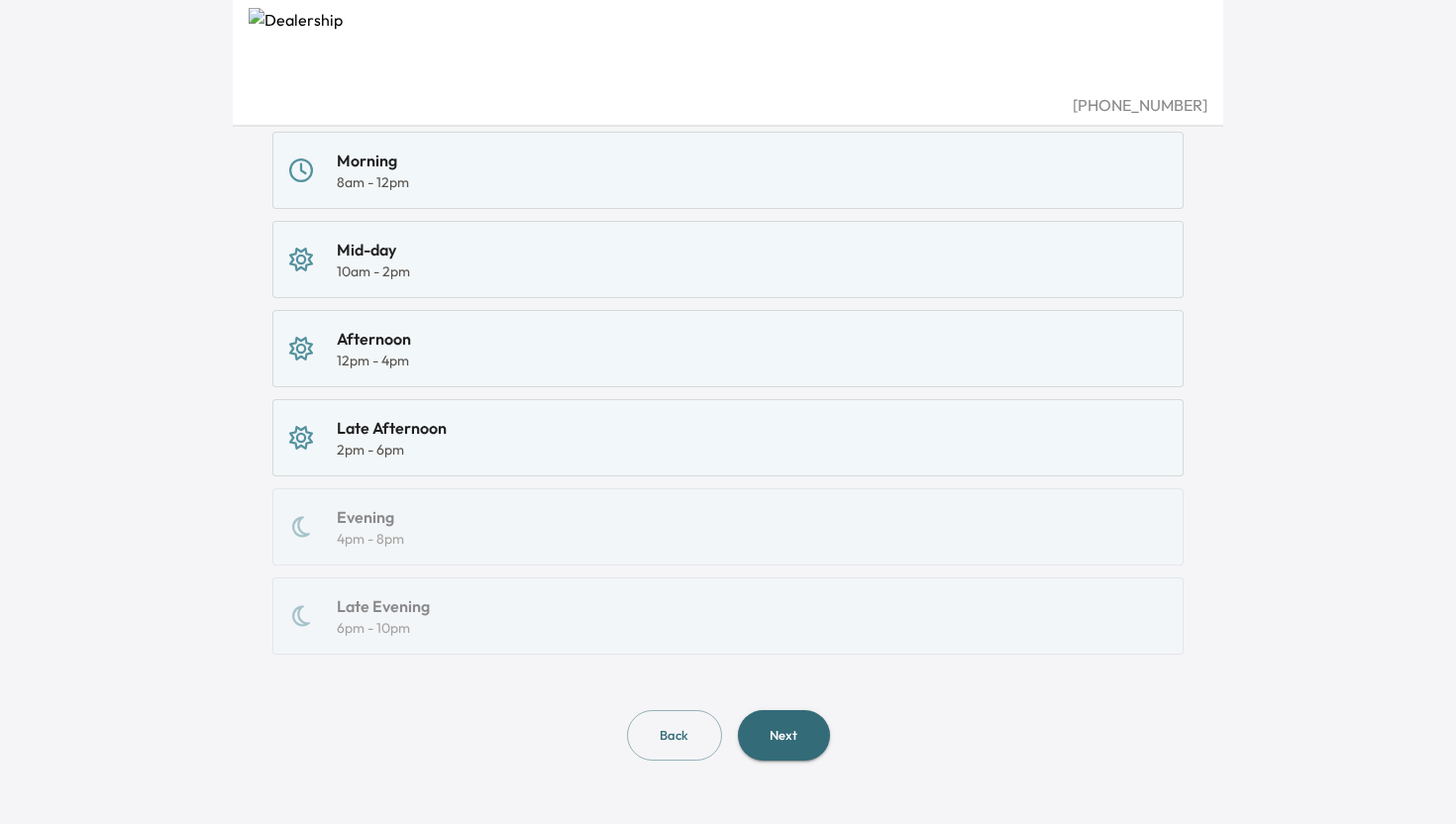 scroll, scrollTop: 0, scrollLeft: 0, axis: both 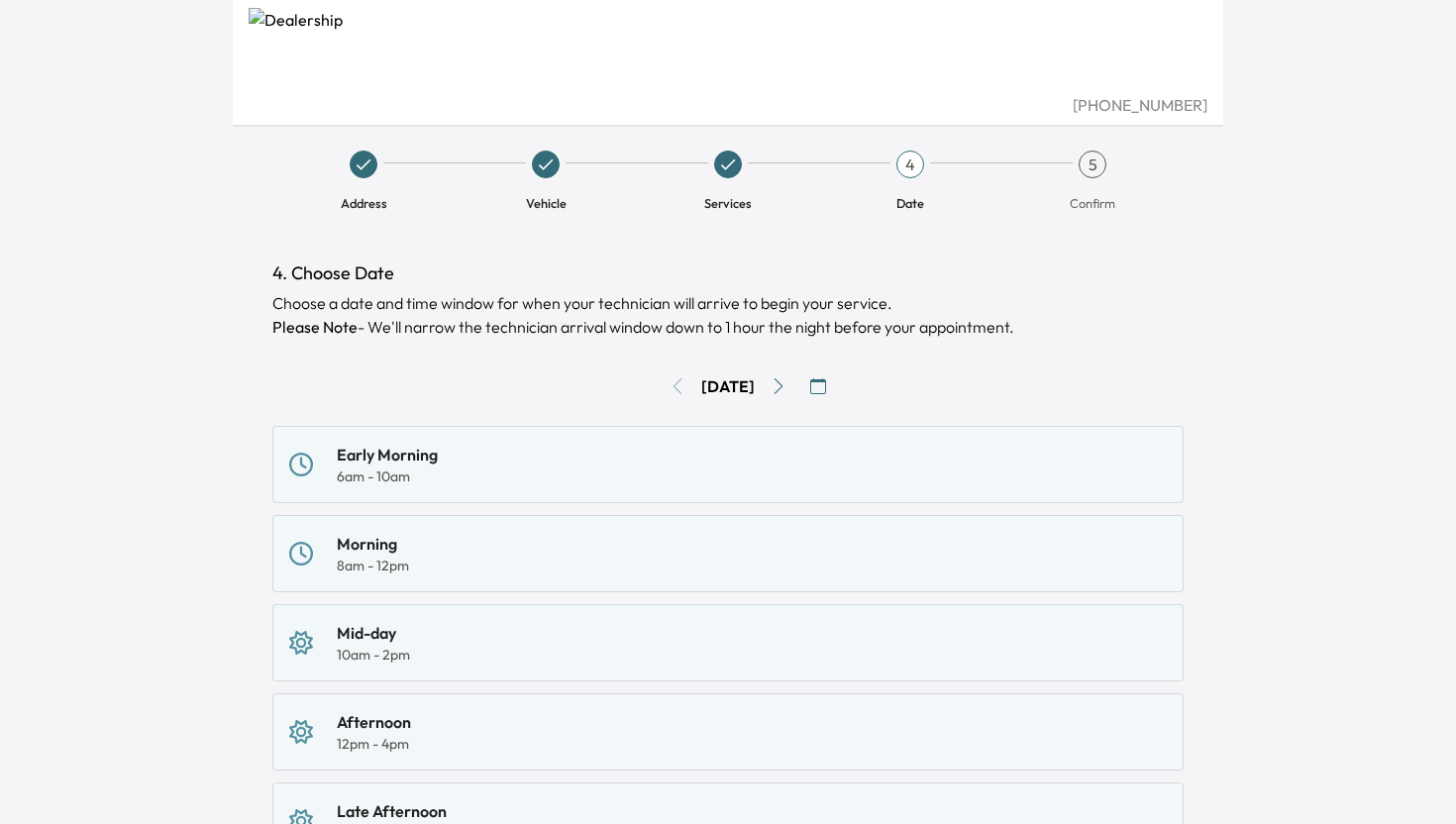 click on "Fri, Jul 4" at bounding box center [728, 386] 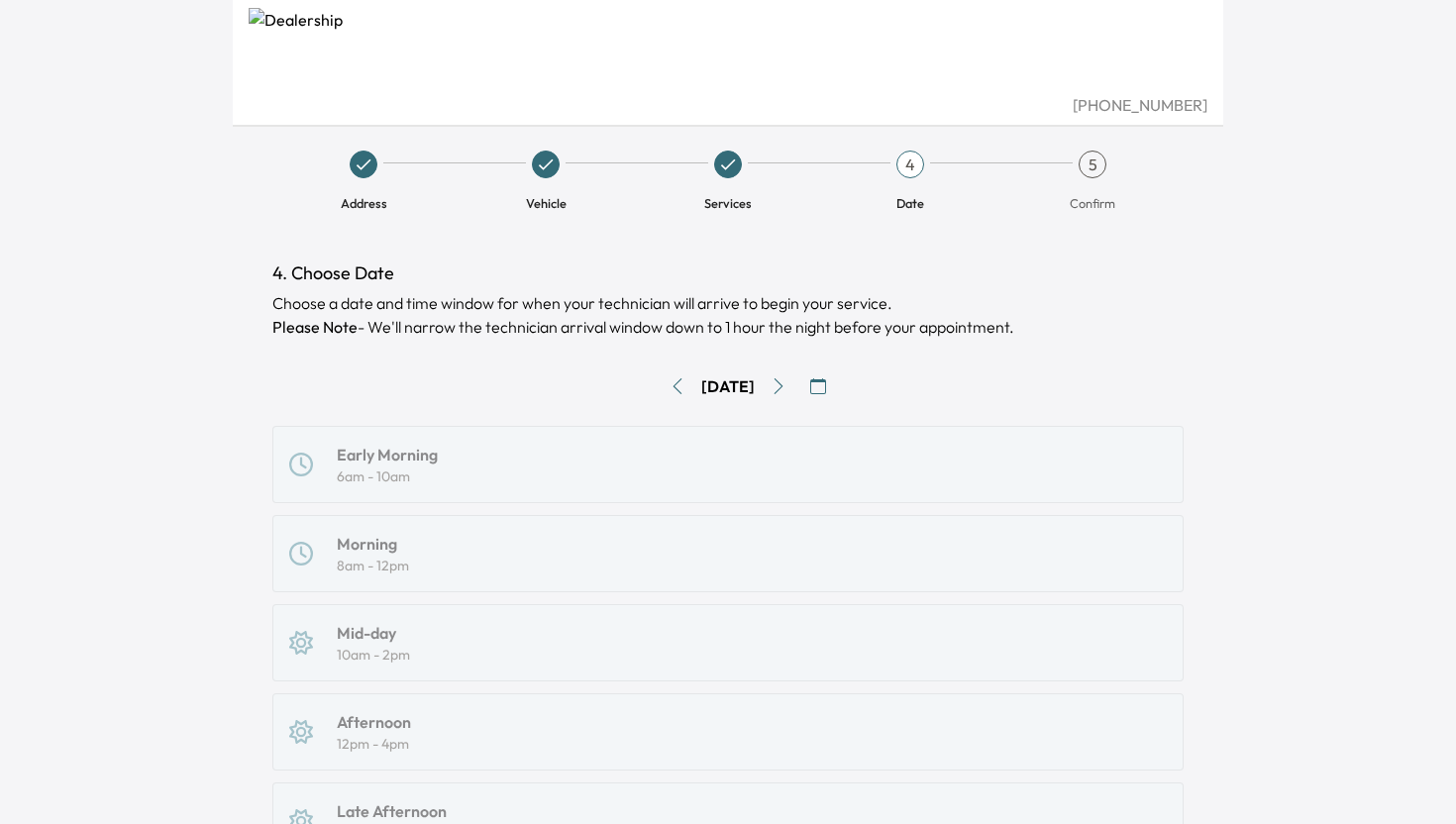 click at bounding box center [779, 386] 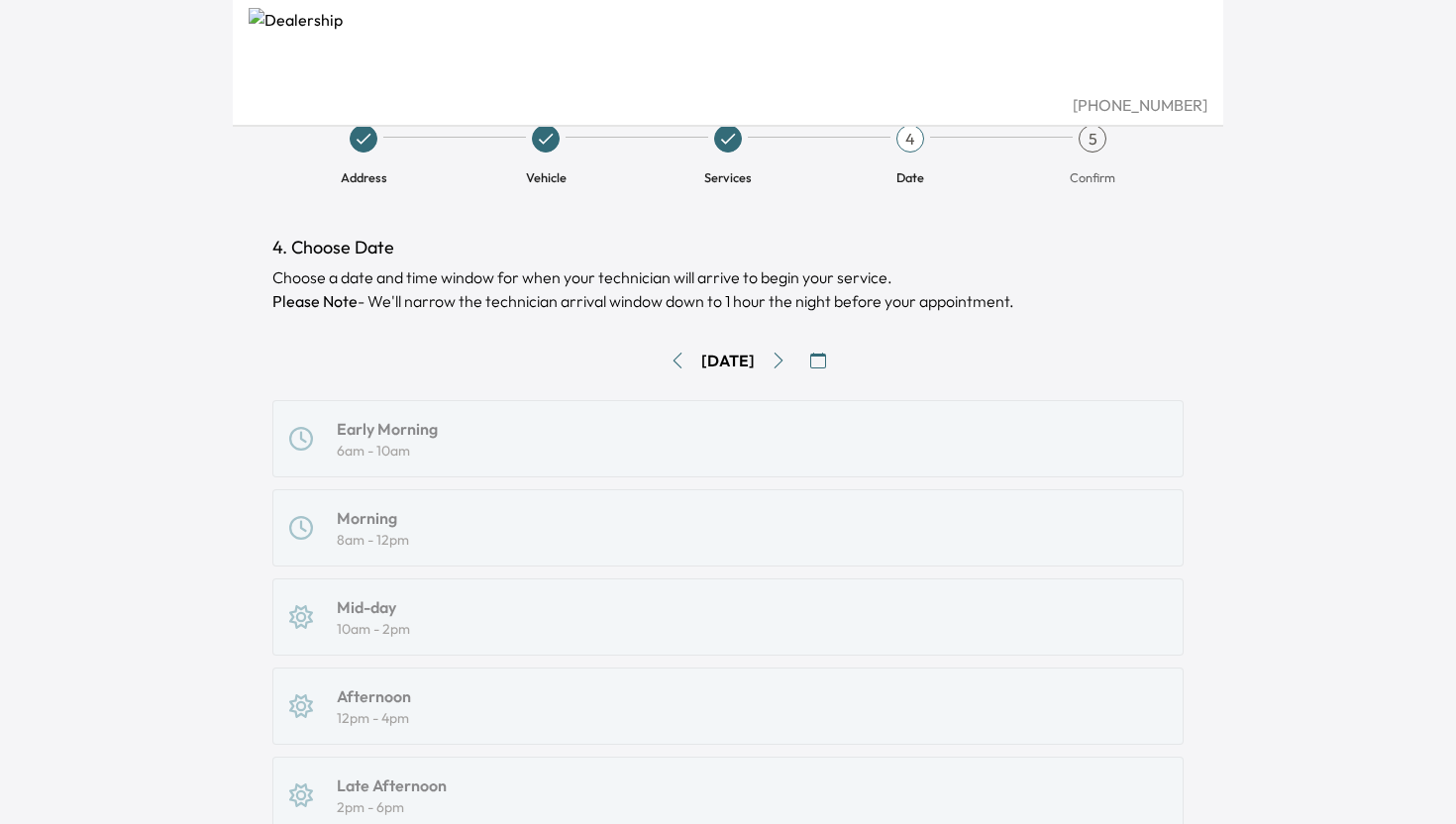 scroll, scrollTop: 21, scrollLeft: 0, axis: vertical 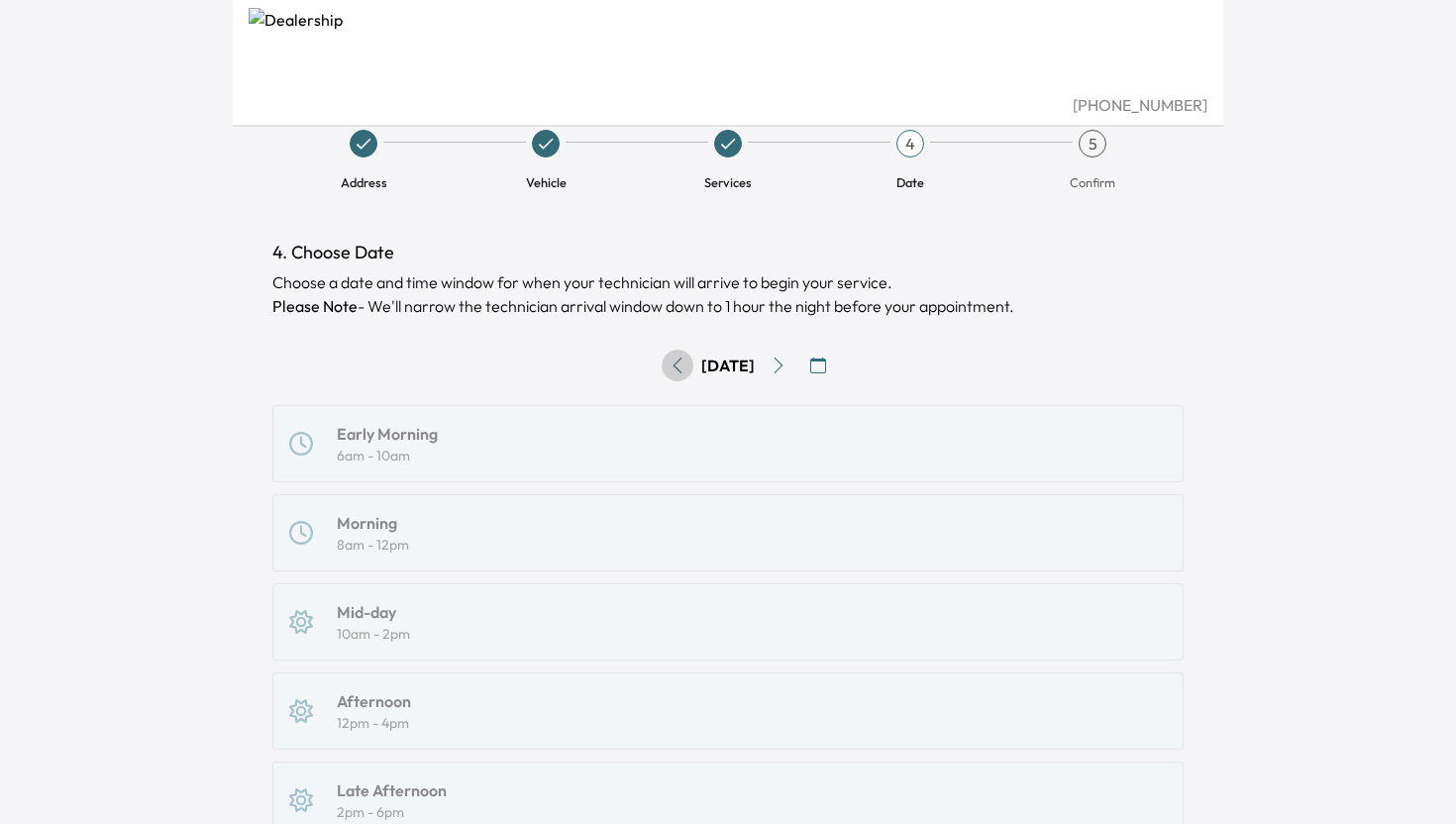 click 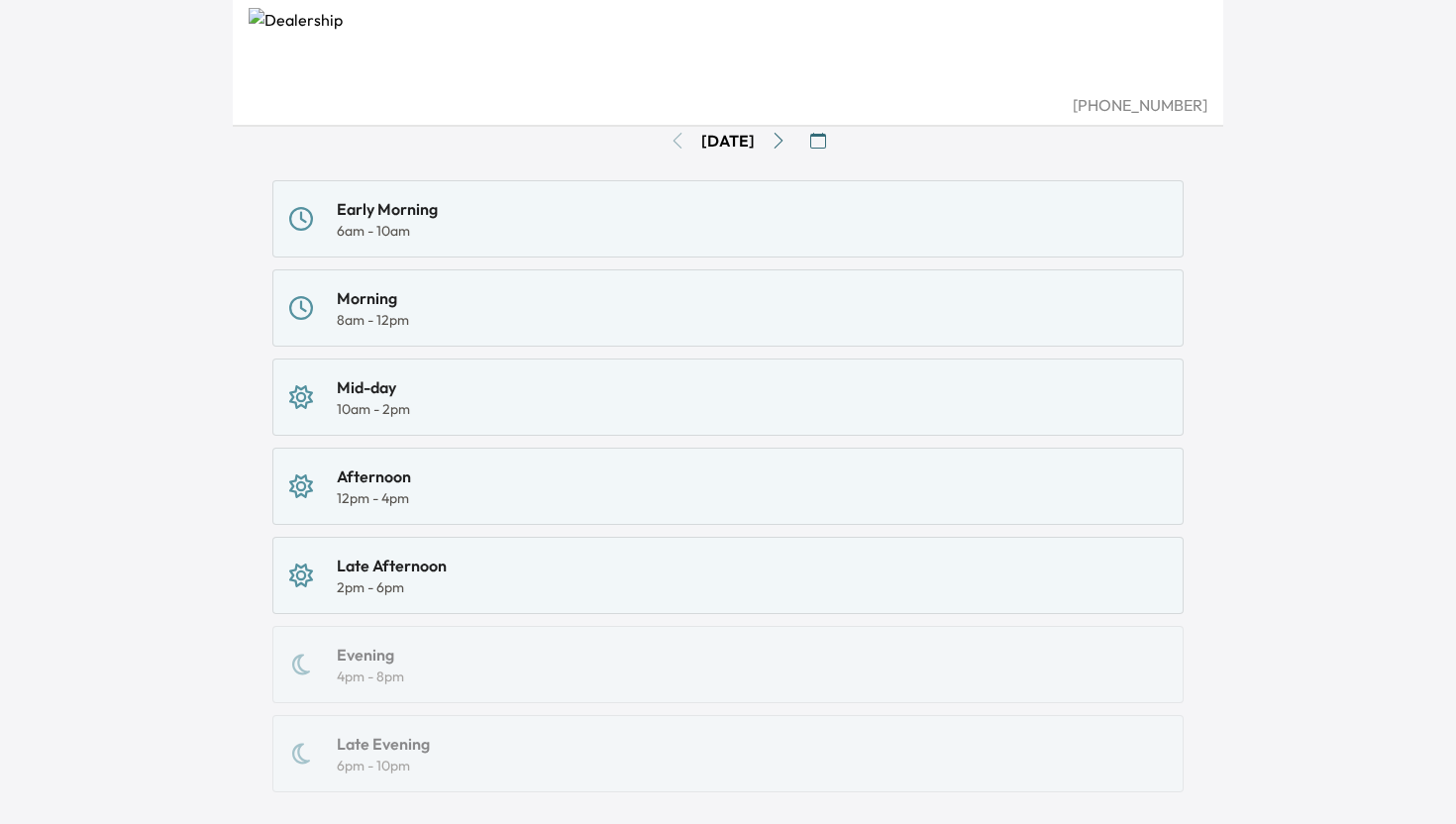 scroll, scrollTop: 258, scrollLeft: 0, axis: vertical 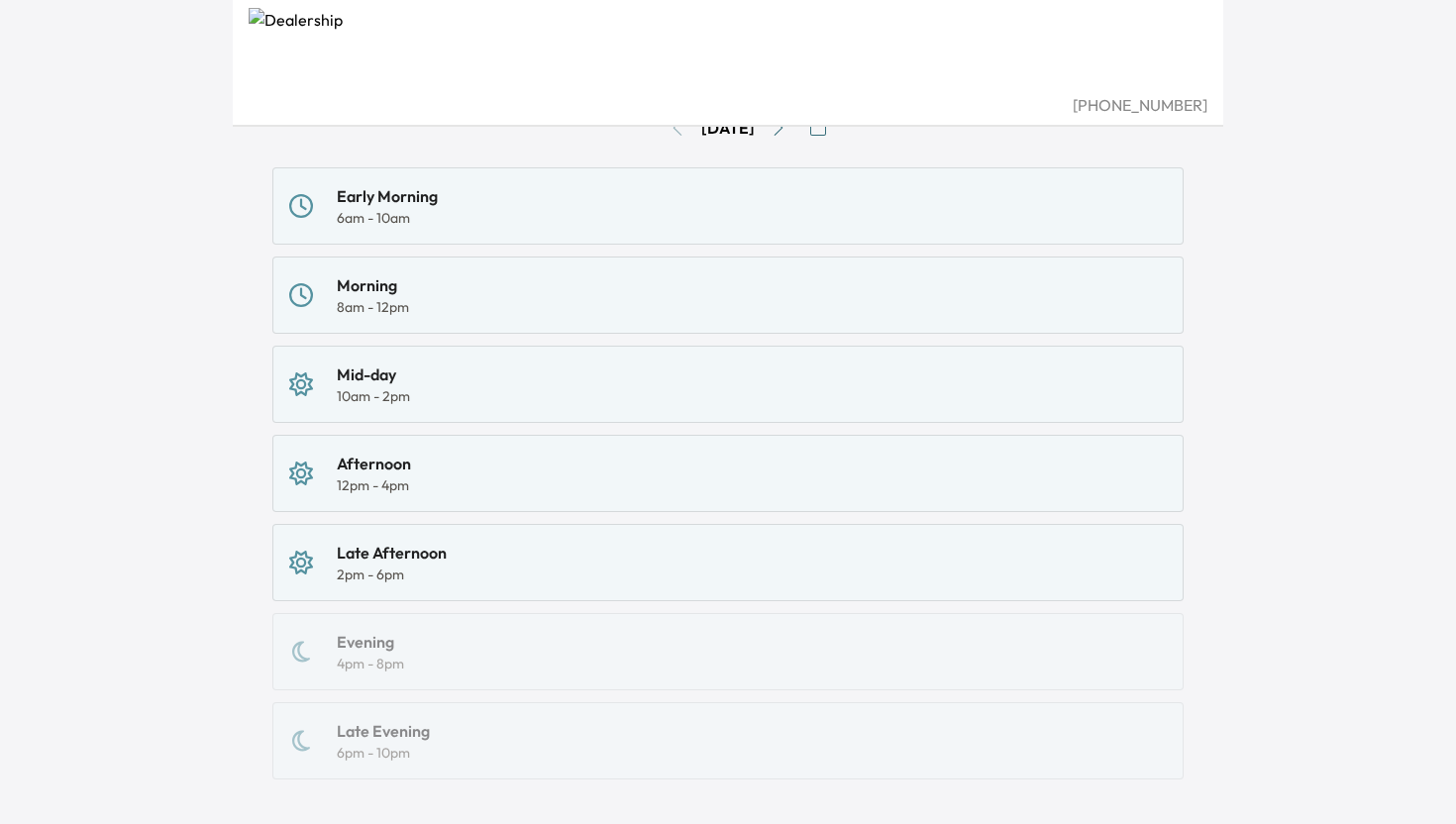 click on "Mid-day 10am - 2pm" at bounding box center (728, 384) 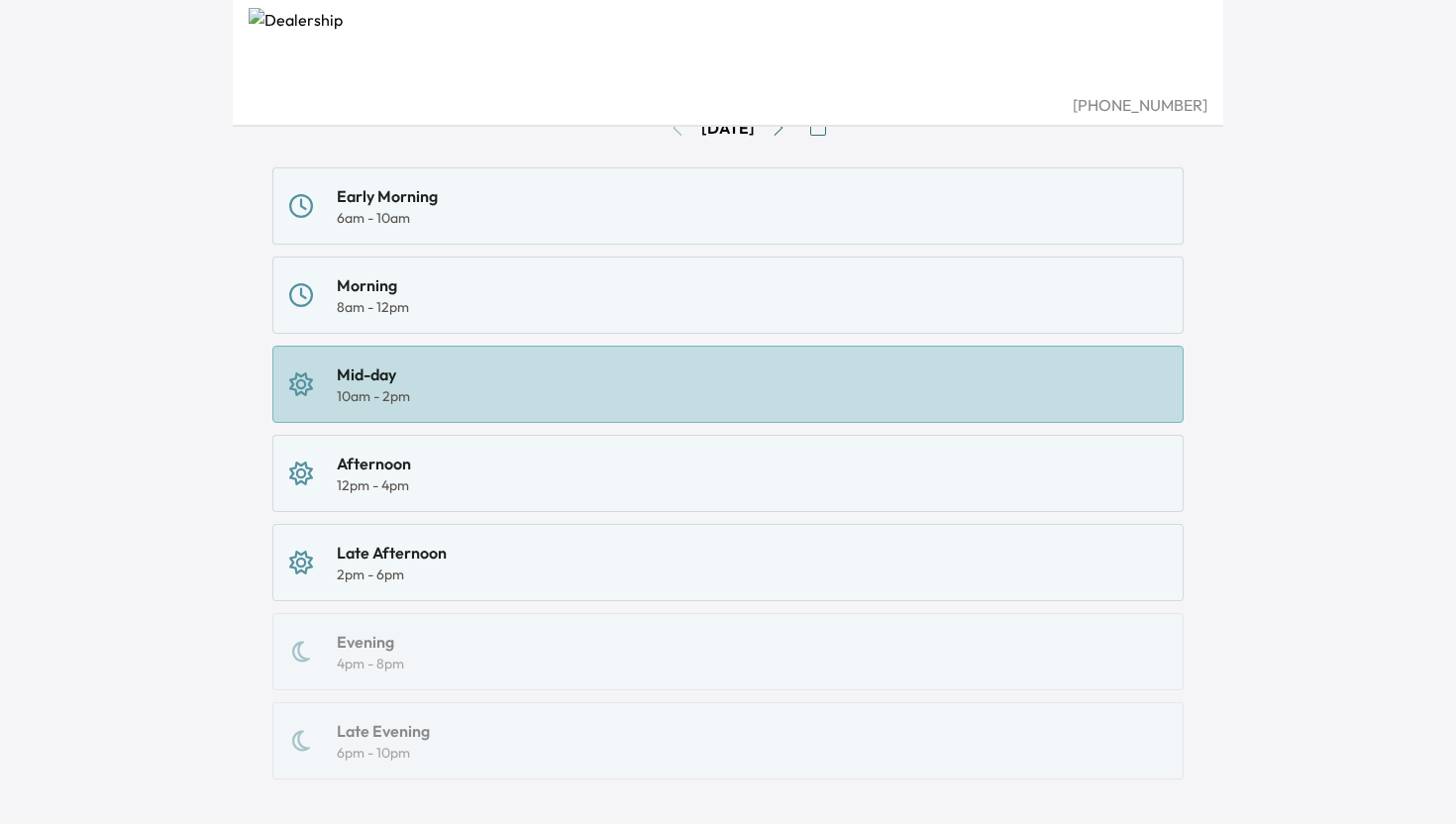 scroll, scrollTop: 383, scrollLeft: 0, axis: vertical 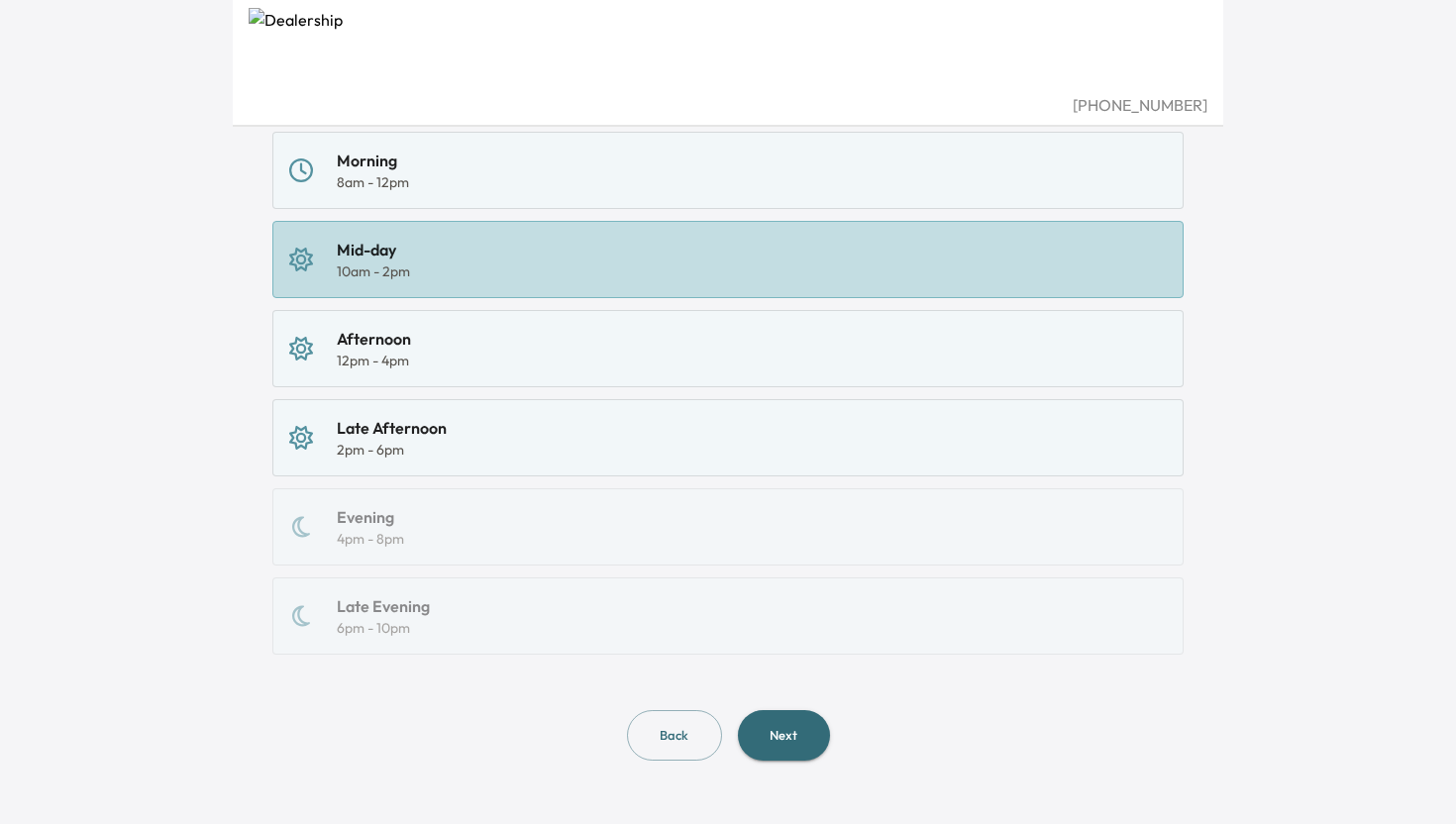 click on "Next" at bounding box center (783, 735) 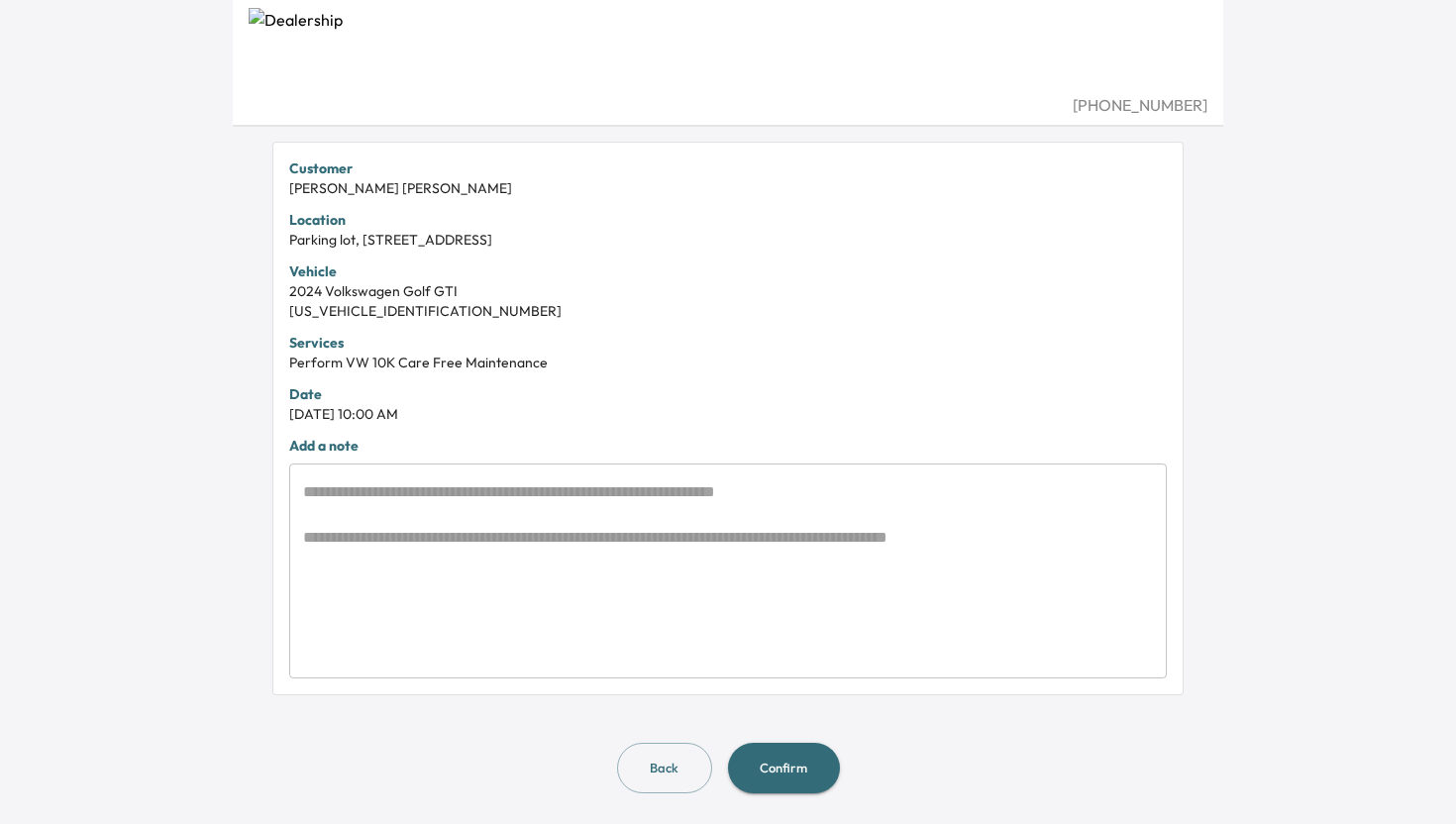 scroll, scrollTop: 412, scrollLeft: 0, axis: vertical 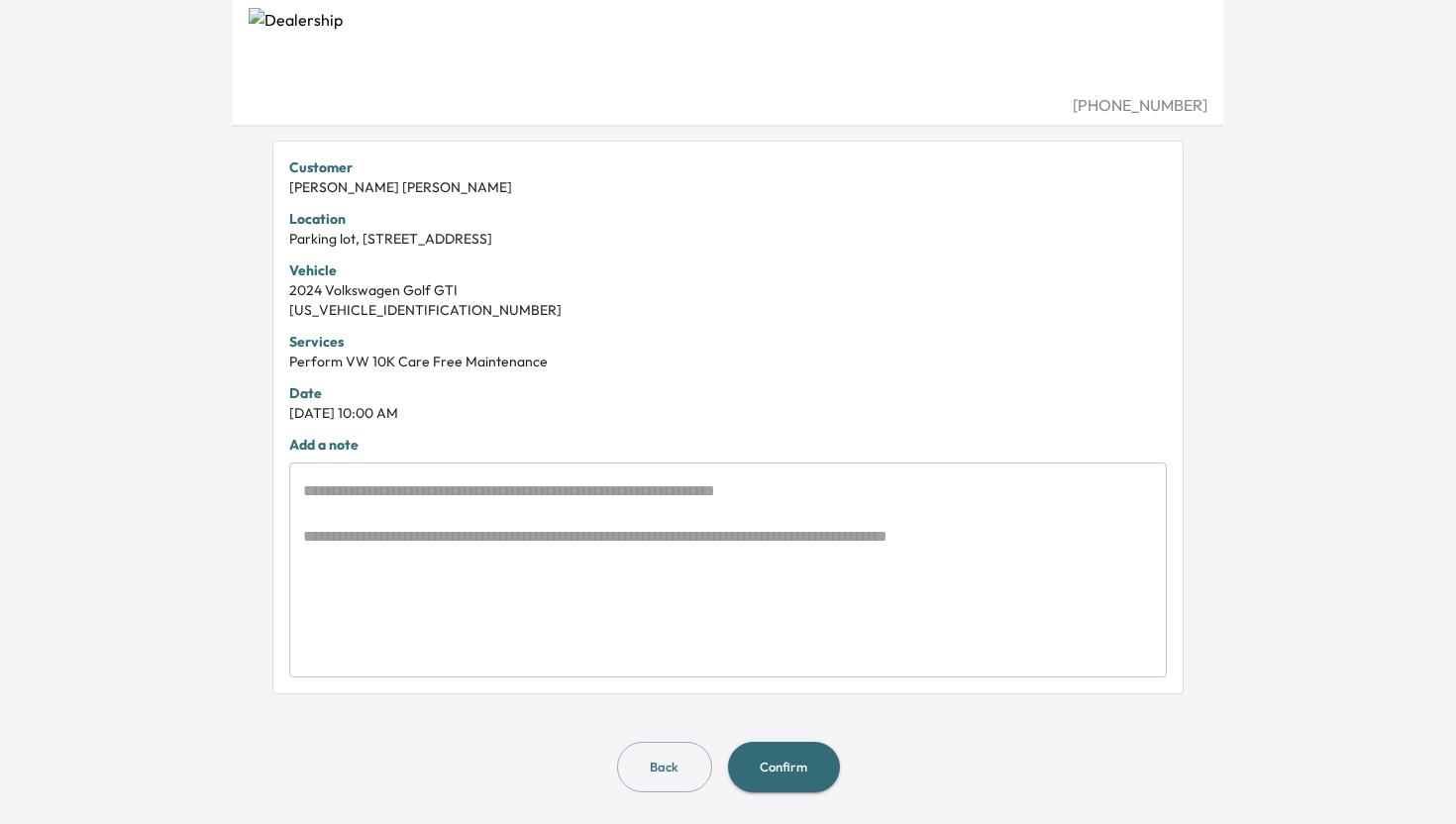 click on "Confirm" at bounding box center (783, 767) 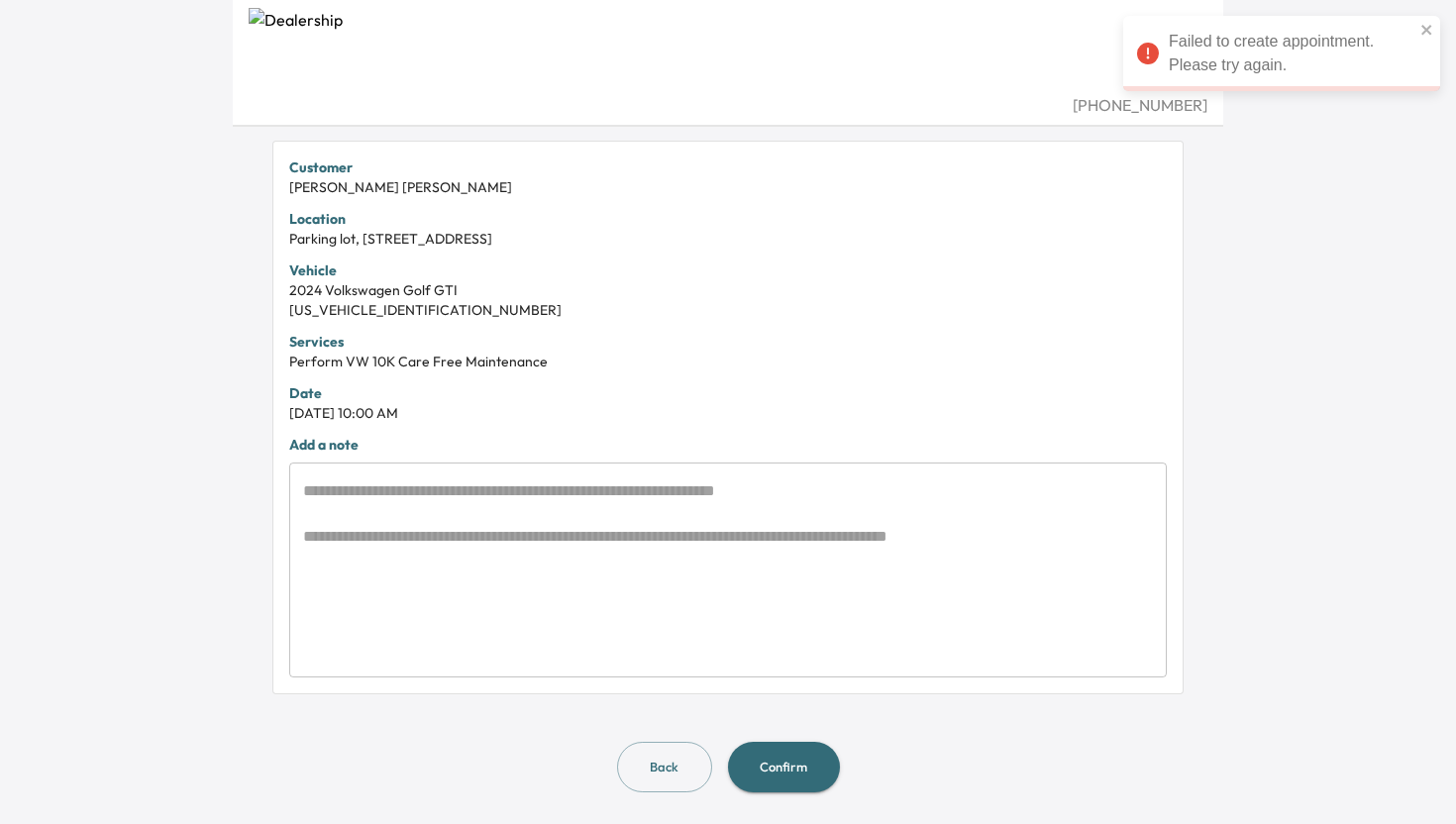 click on "[PHONE_NUMBER]" at bounding box center (728, 63) 